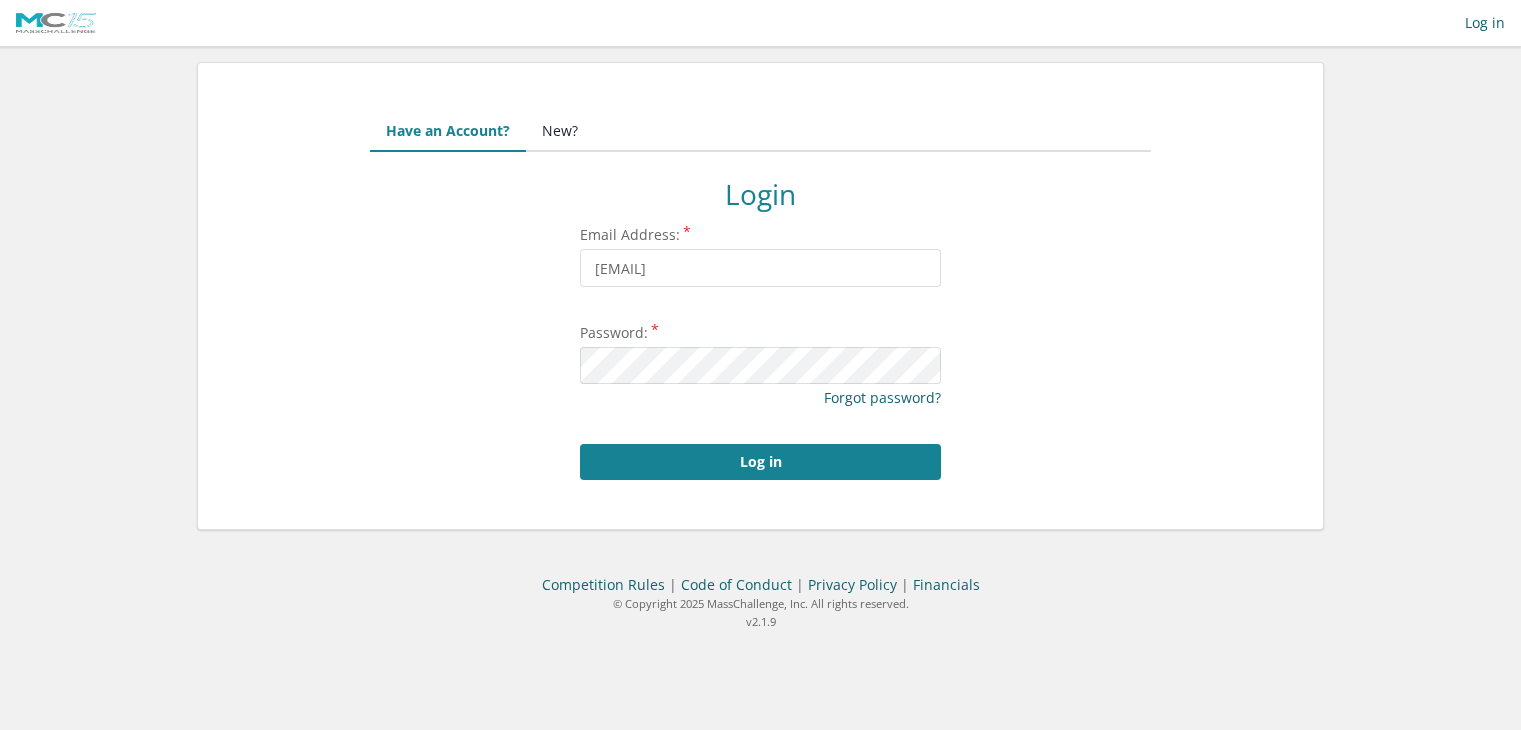 scroll, scrollTop: 0, scrollLeft: 0, axis: both 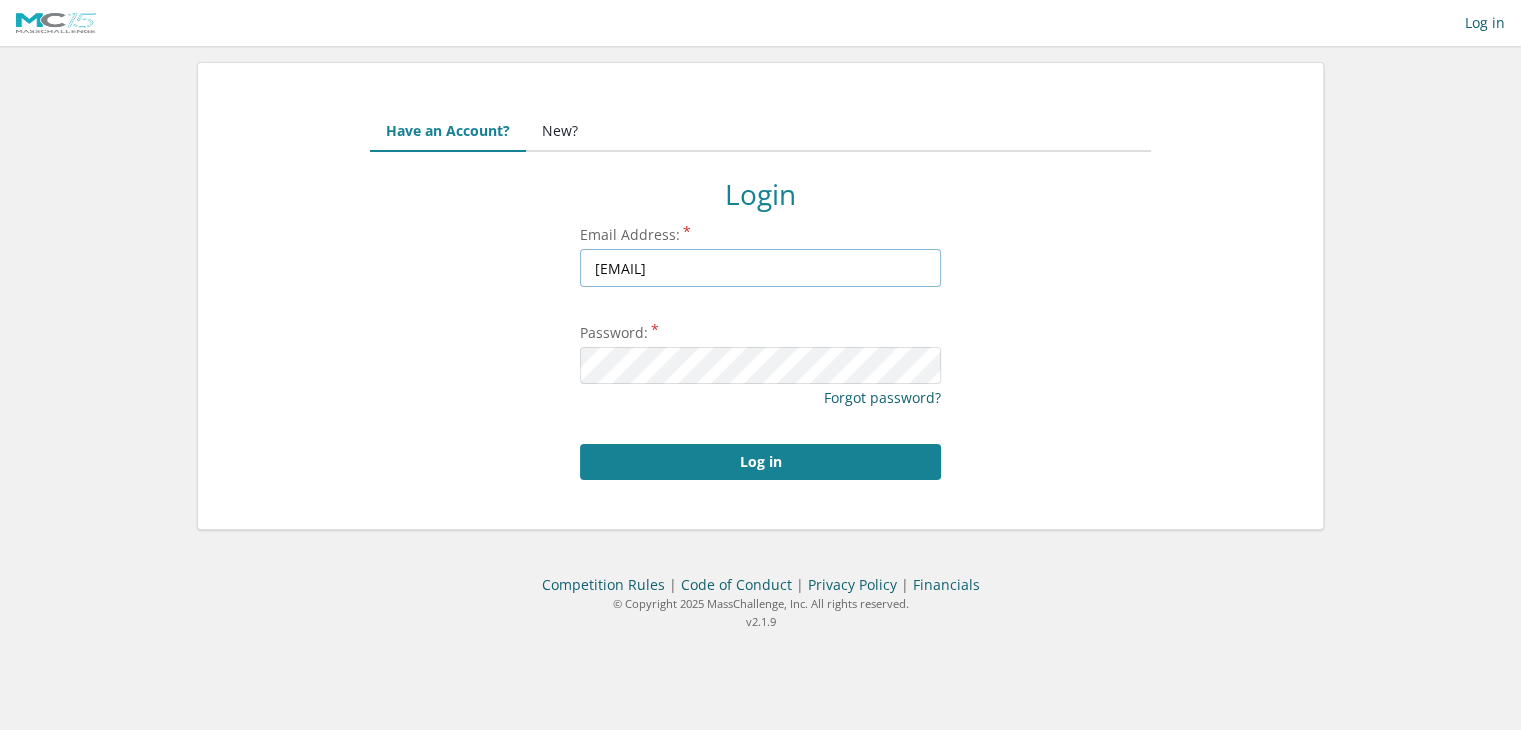 drag, startPoint x: 825, startPoint y: 261, endPoint x: 556, endPoint y: 275, distance: 269.36407 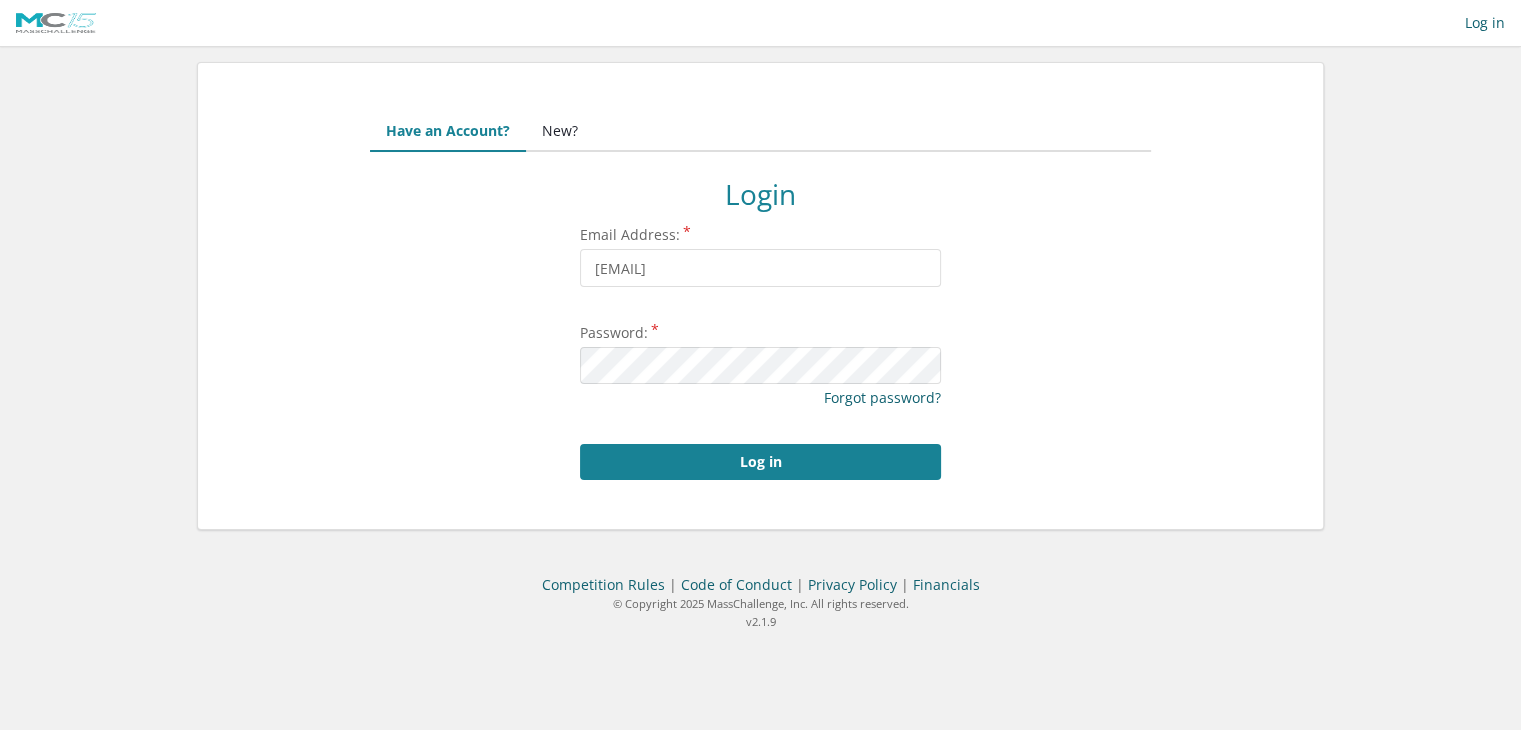 scroll, scrollTop: 0, scrollLeft: 0, axis: both 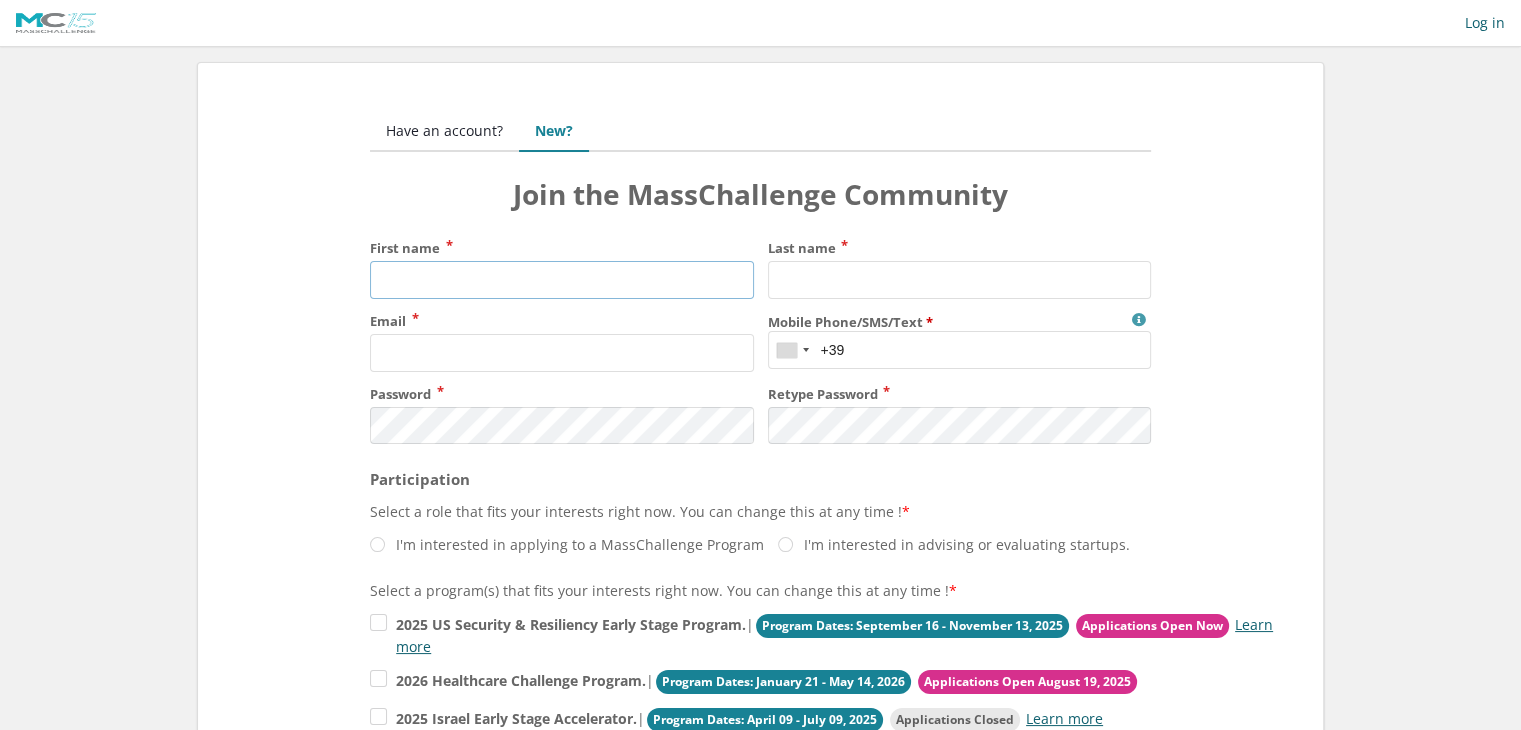 drag, startPoint x: 0, startPoint y: 0, endPoint x: 498, endPoint y: 261, distance: 562.24994 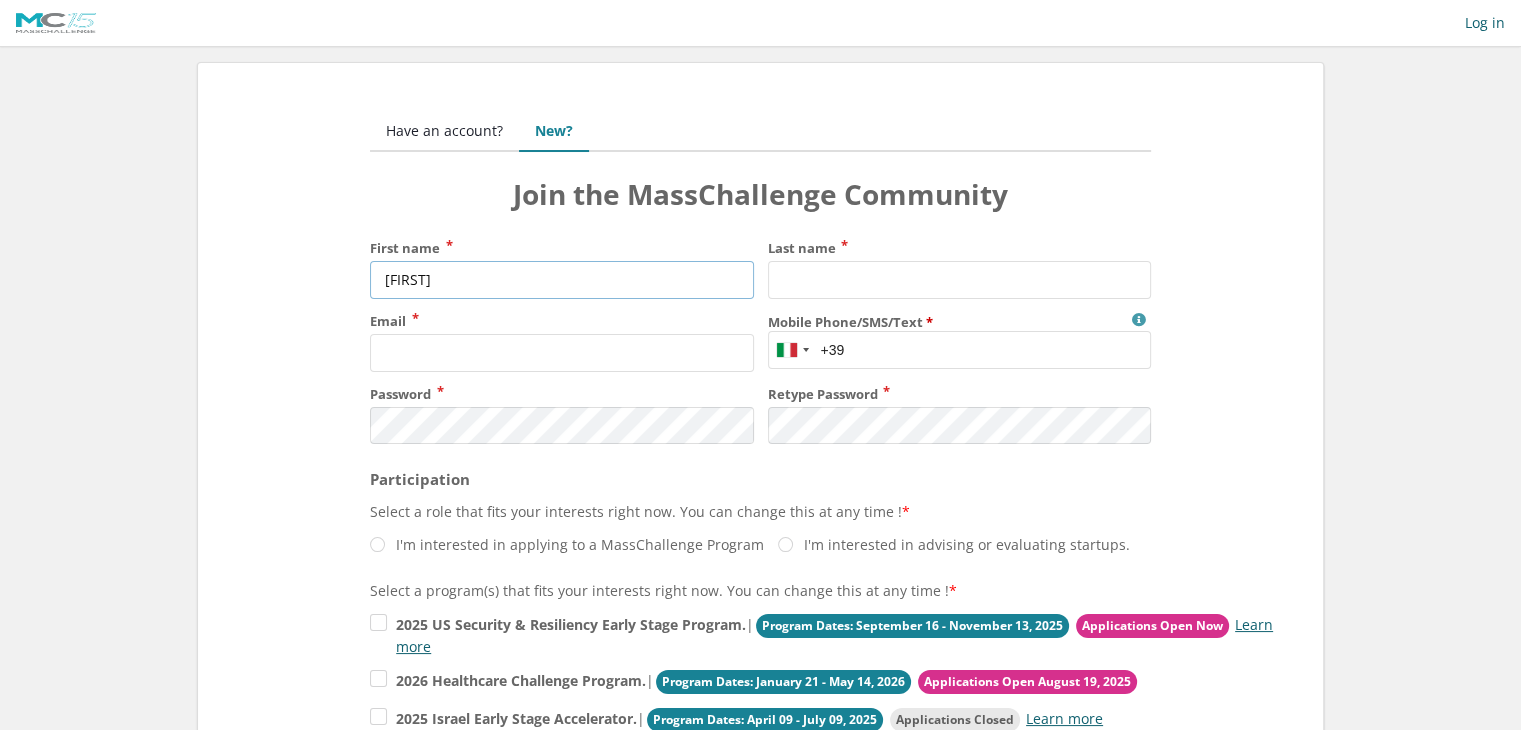 type on "elena" 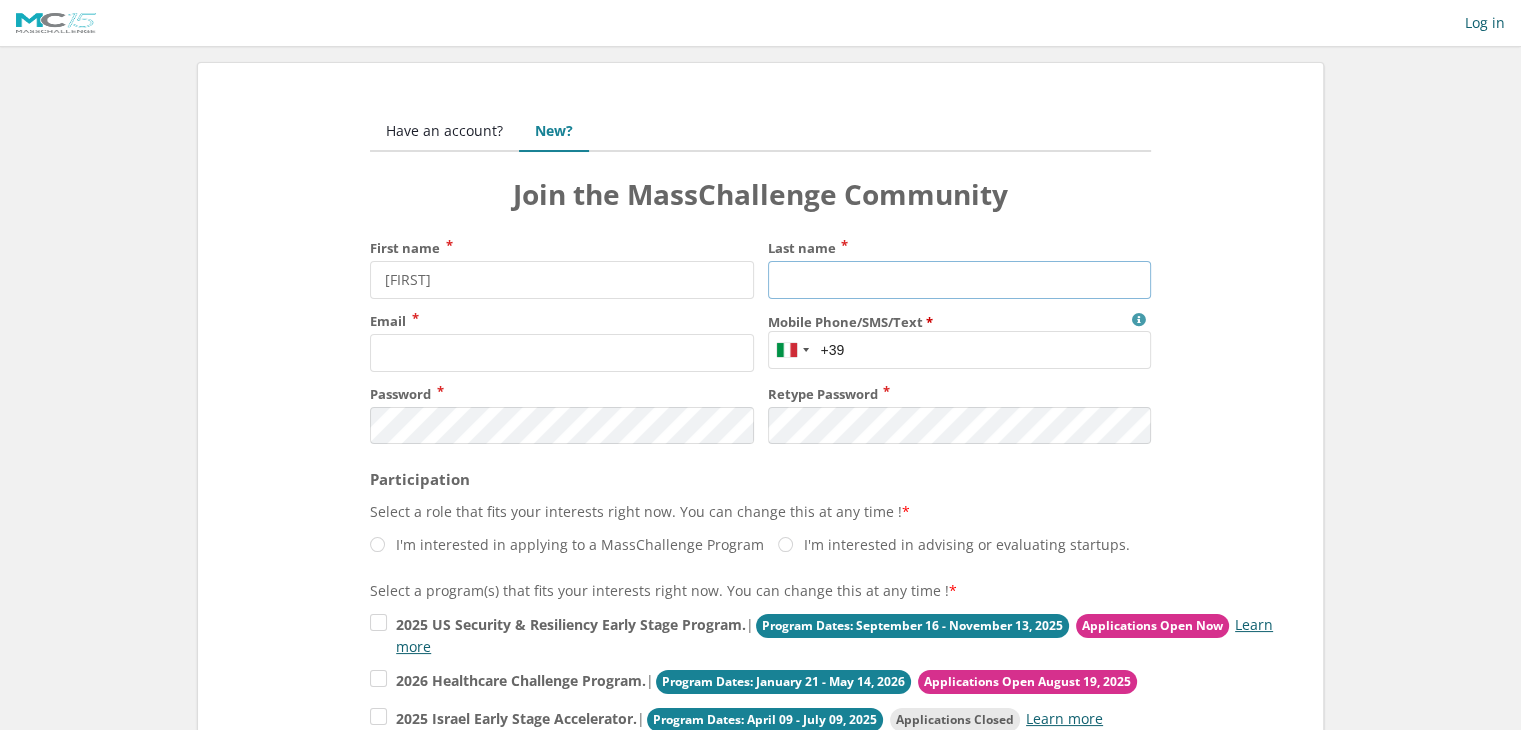click on "Last name" at bounding box center (959, 280) 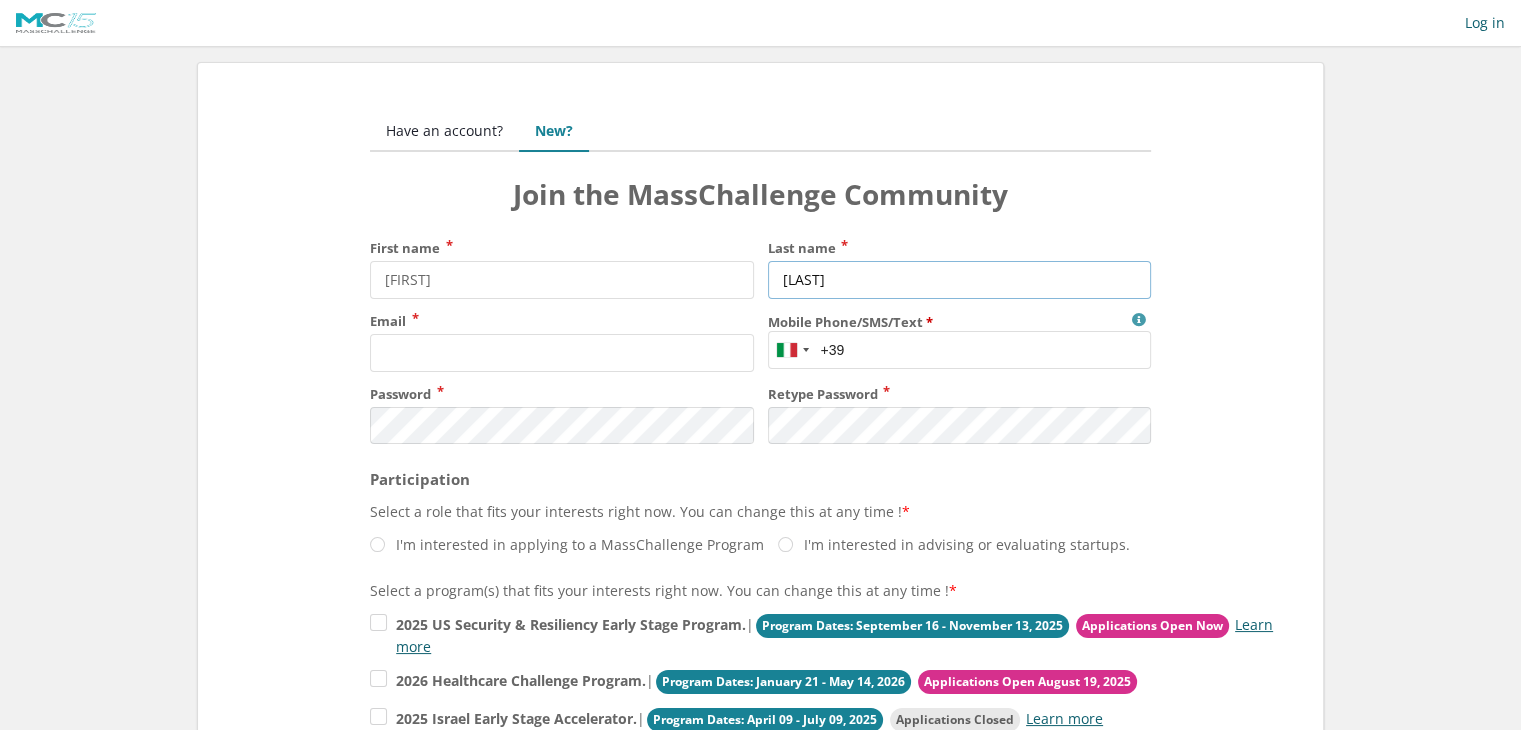type on "pasquali" 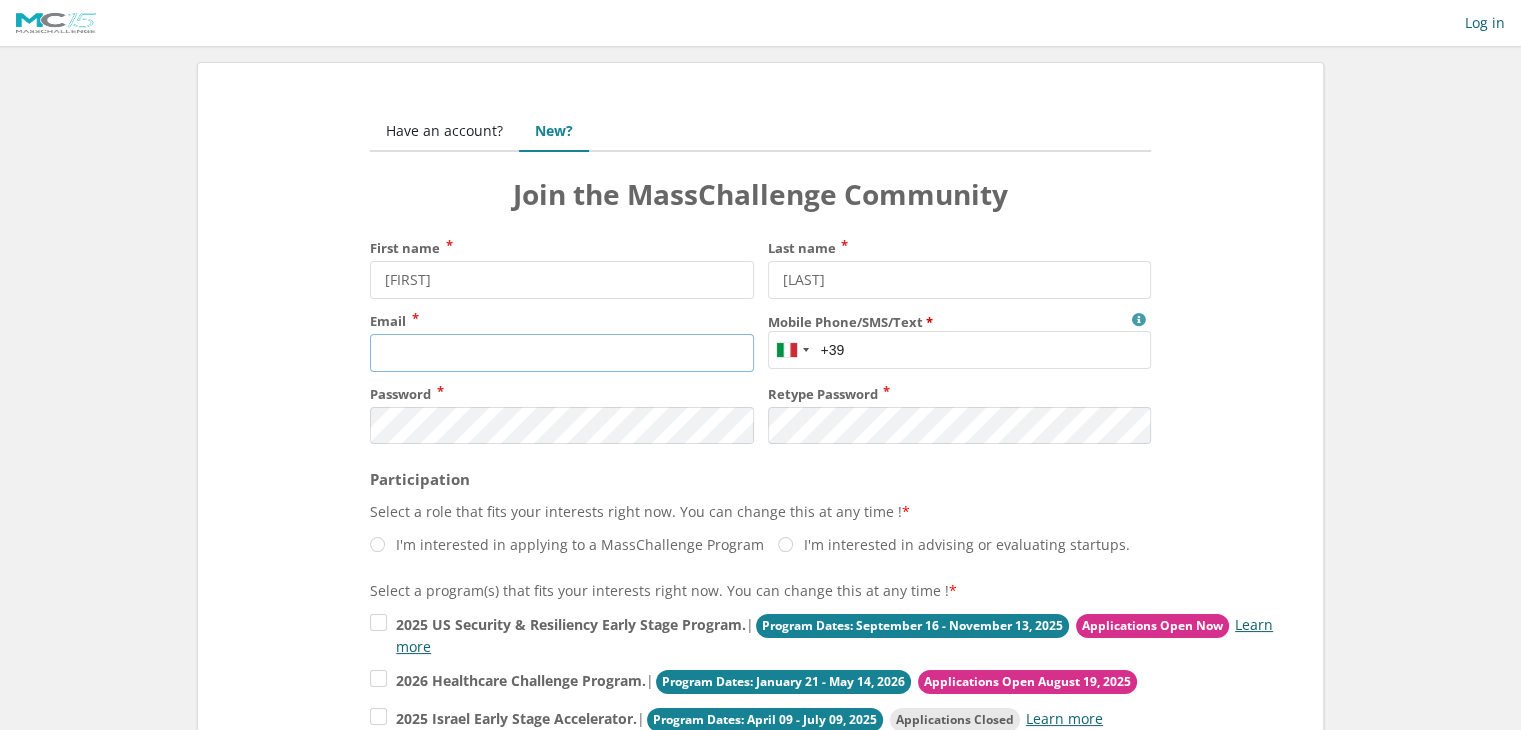 click on "Email" at bounding box center (561, 353) 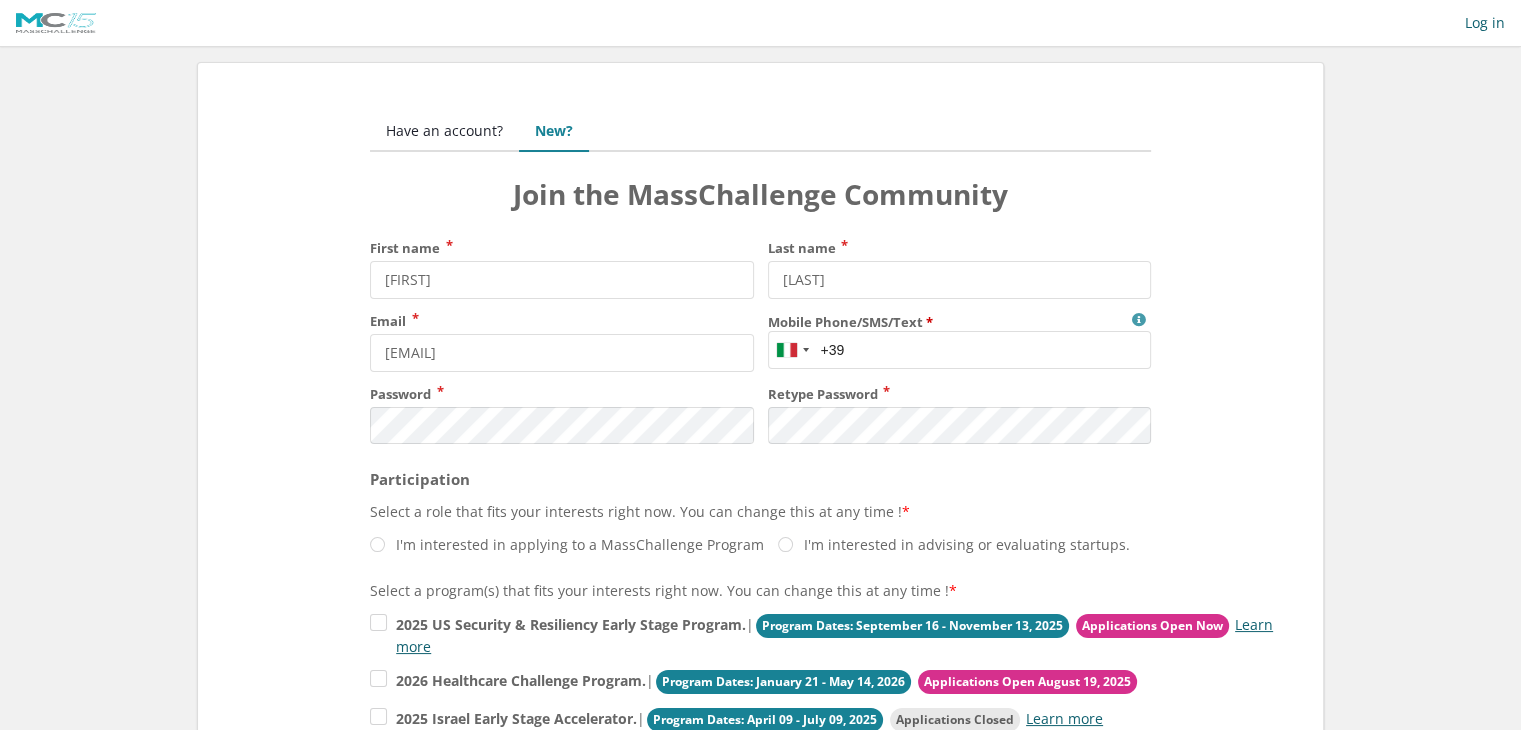 click on "Mobile Phone/SMS/Text" at bounding box center [959, 350] 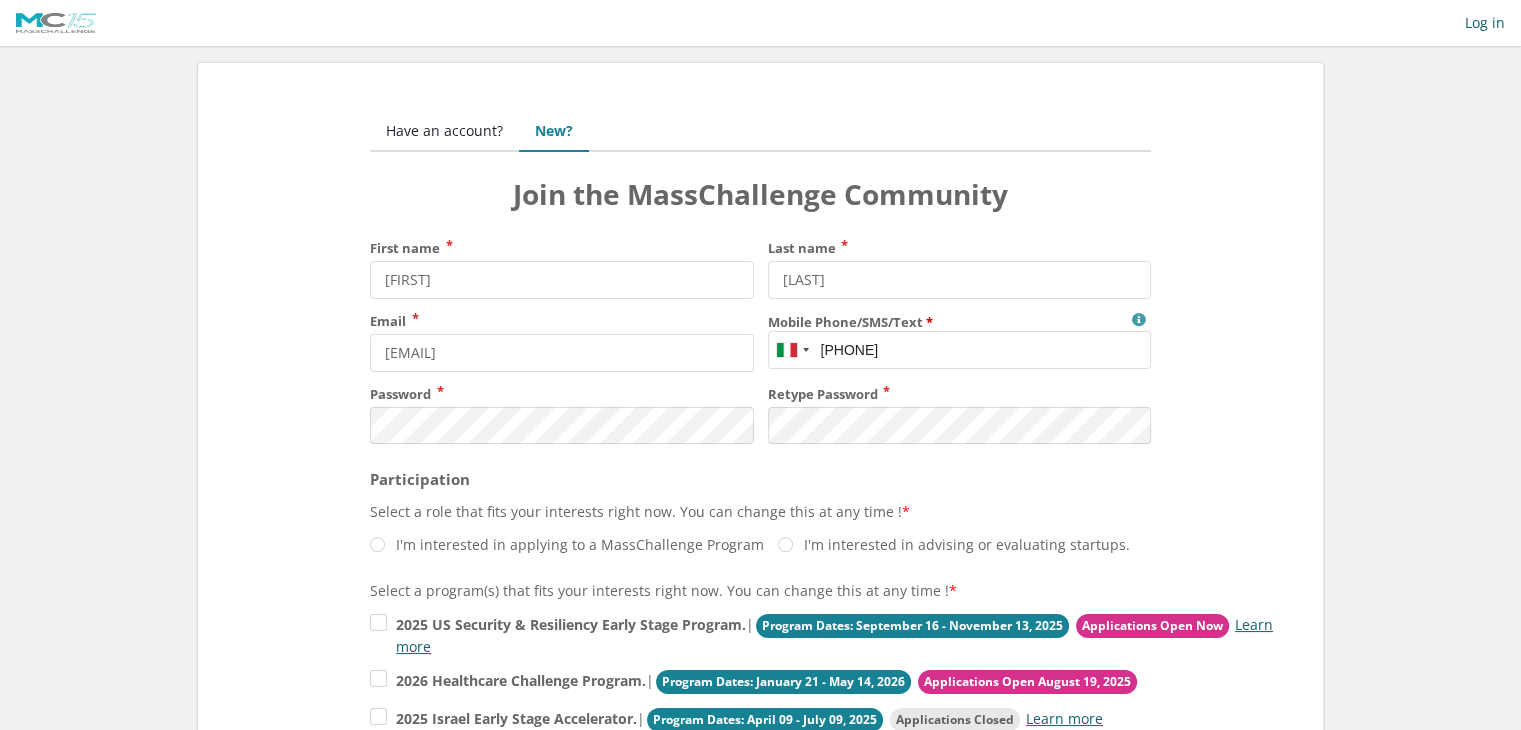 type on "+393471245208" 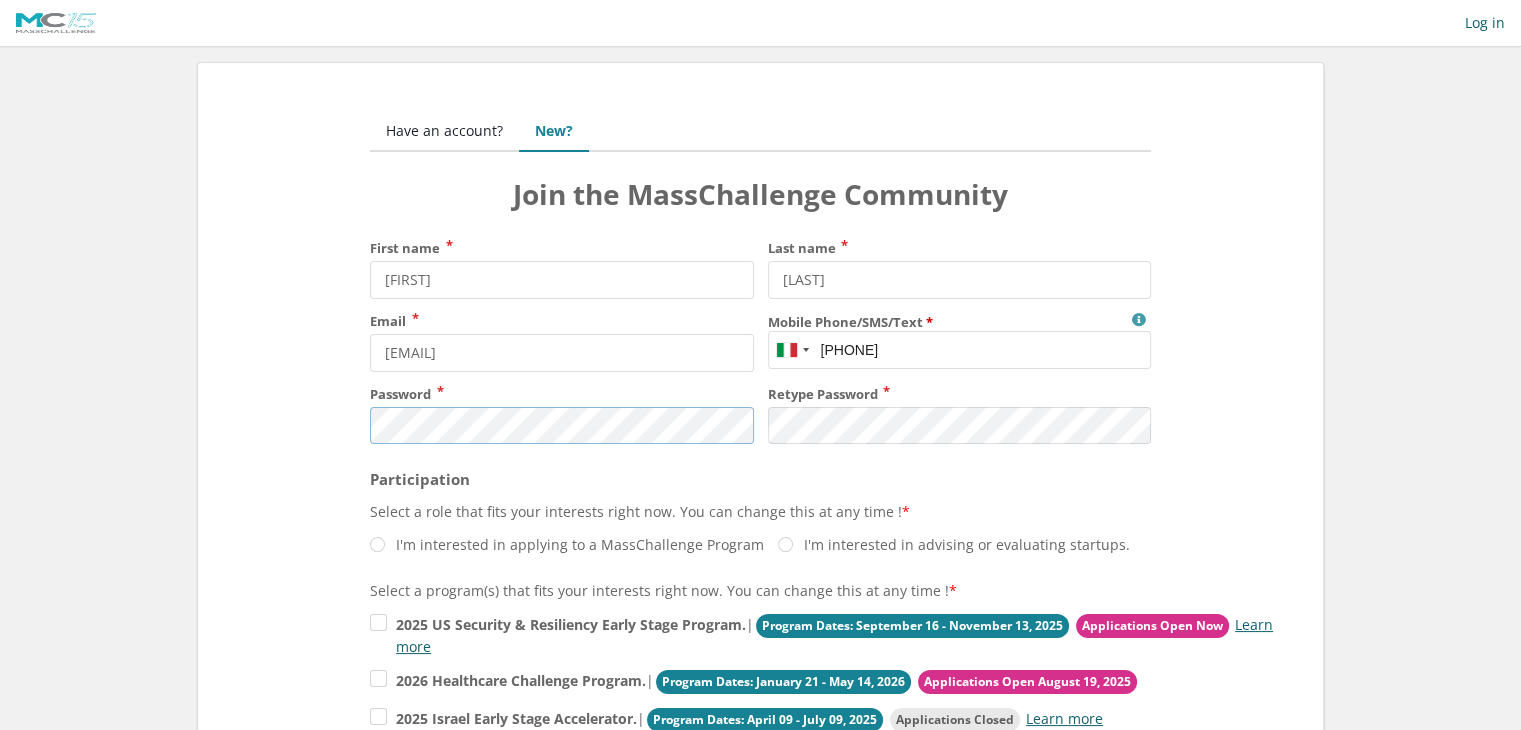 click on "First name
elena
Last name
pasquali
Email
elena.pasquali@ecosteer.com
Mobile Phone/SMS/Text
MassChallenge will use this only for Program-related
communication and will not share it with any outside
organization. Our Privacy Notice is
available on
https://masschallenge.org/privacy-notice
+1 +44" at bounding box center [760, 404] 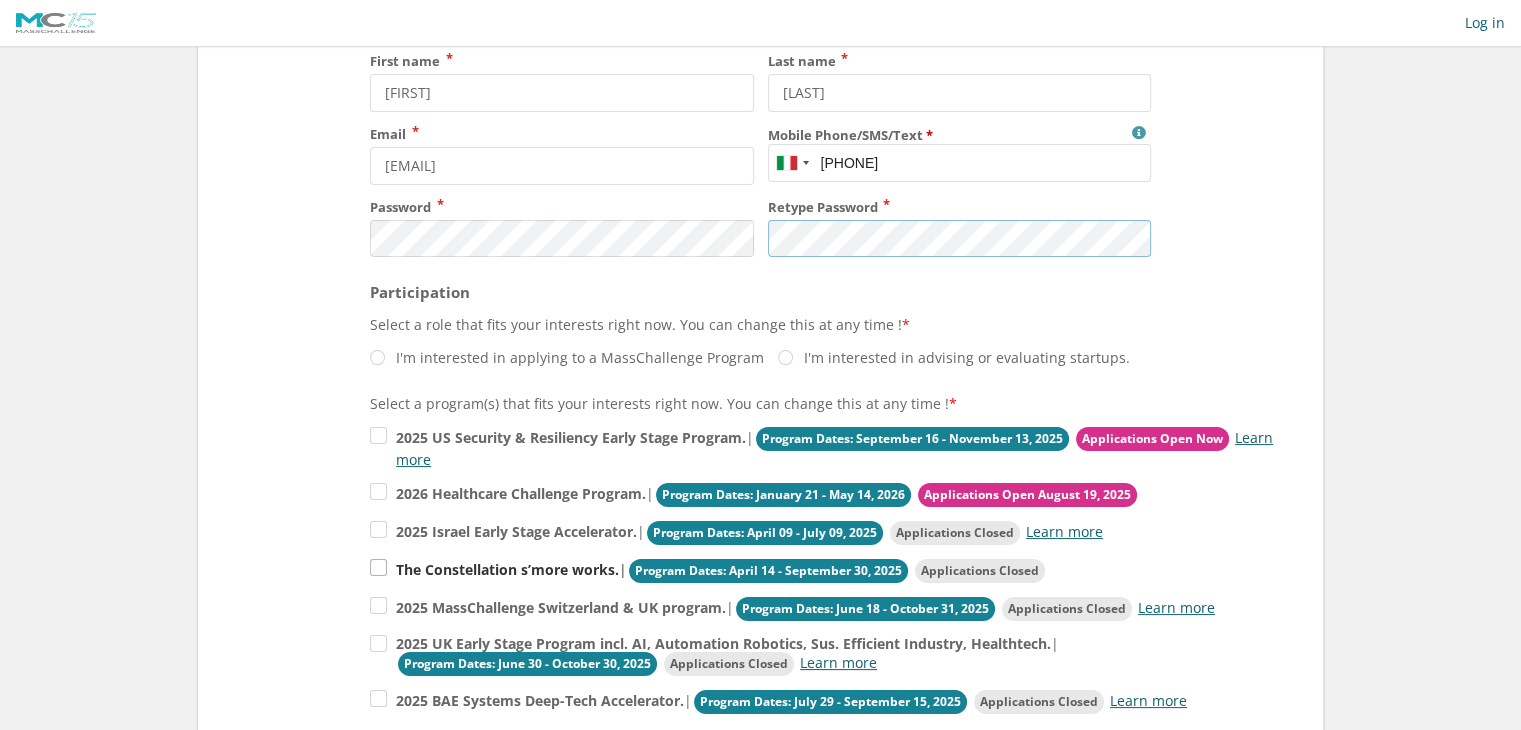scroll, scrollTop: 200, scrollLeft: 0, axis: vertical 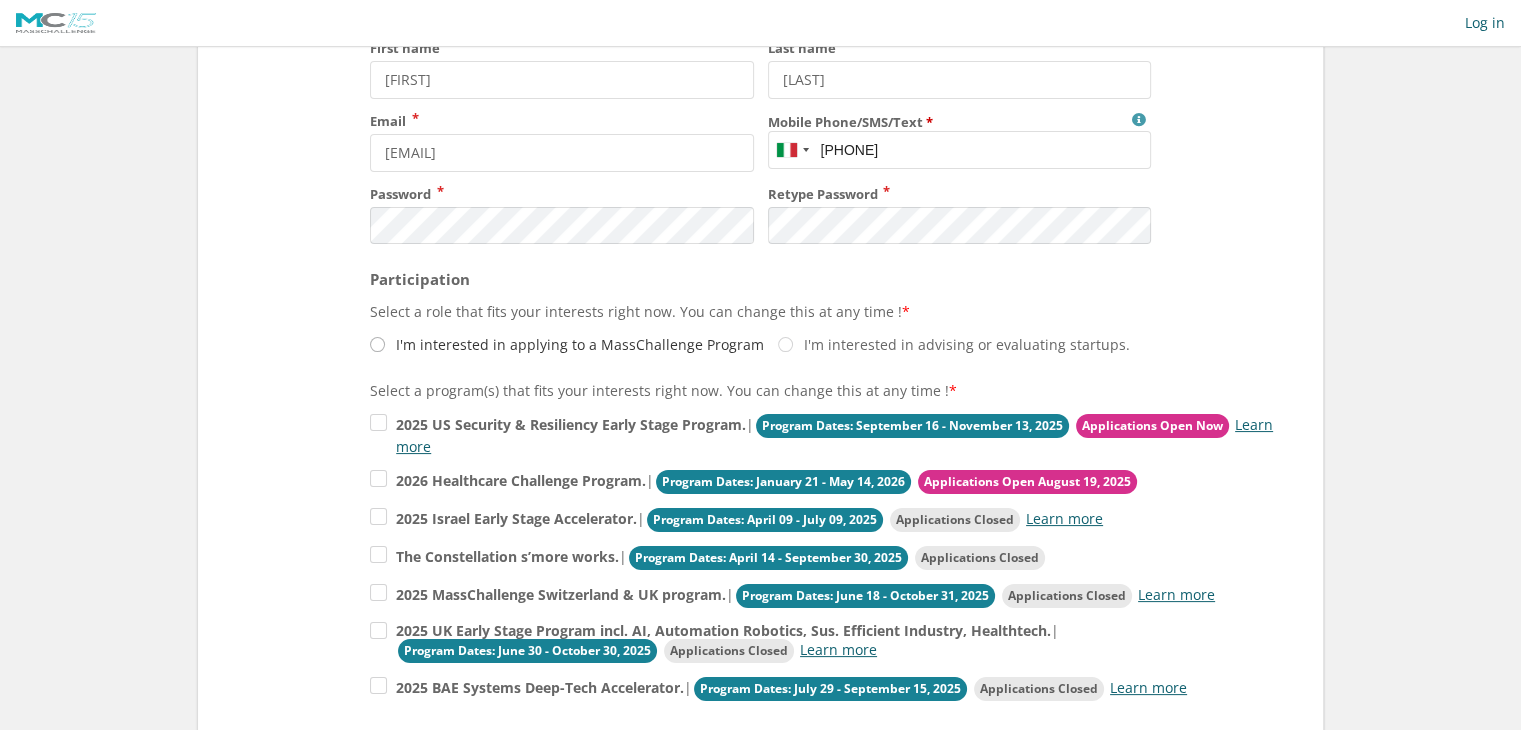 click on "I'm interested in applying to a MassChallenge
Program" at bounding box center [567, 344] 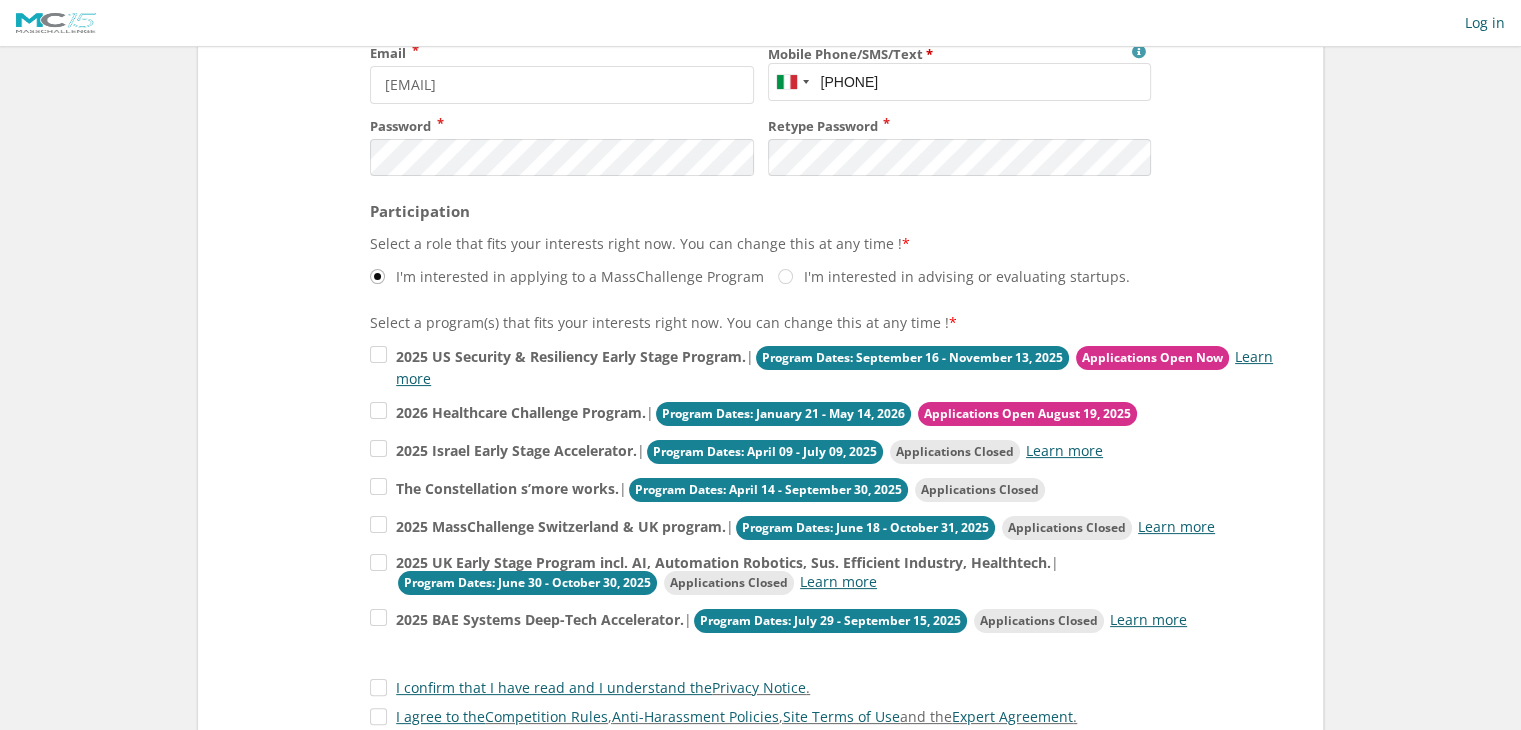 scroll, scrollTop: 300, scrollLeft: 0, axis: vertical 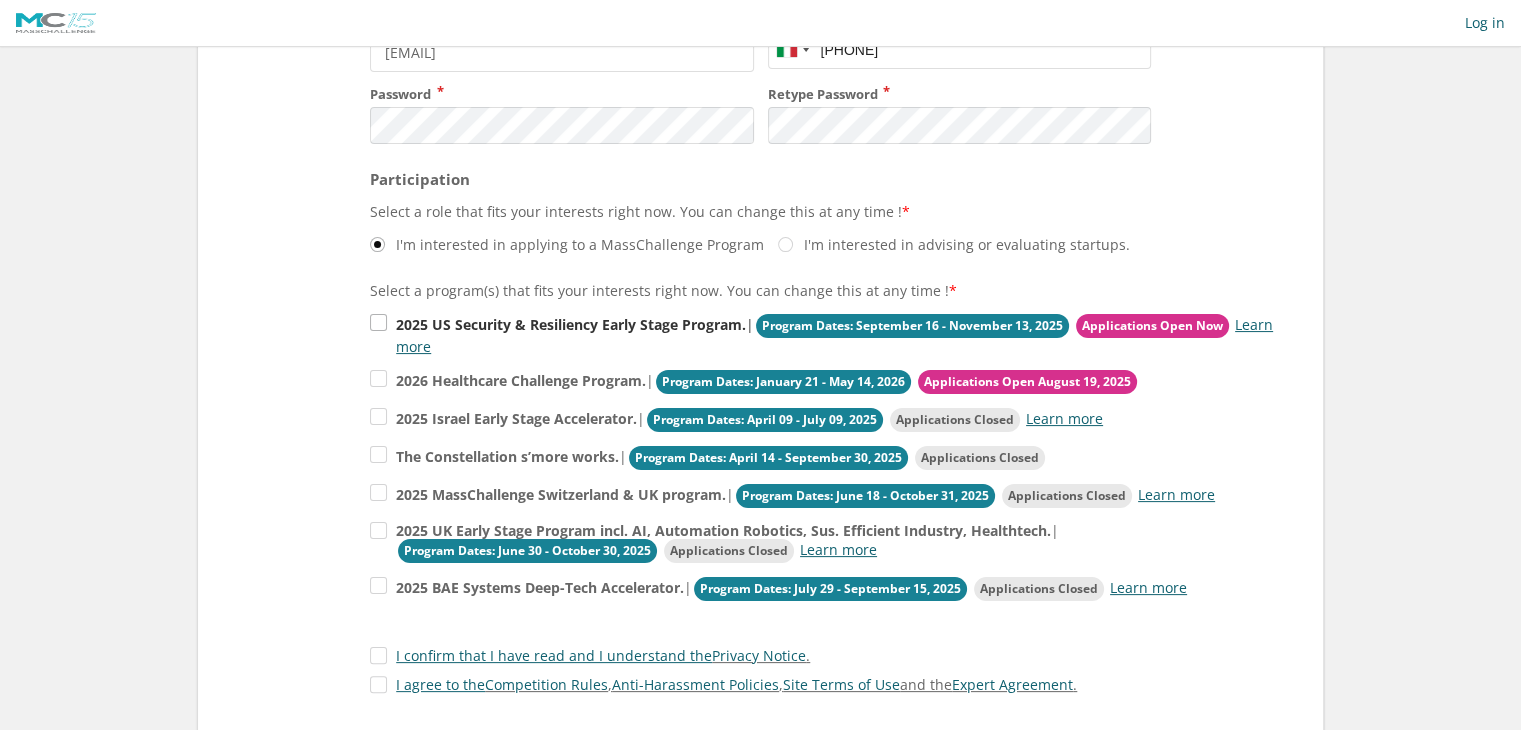 click on "2025 US Security & Resiliency Early Stage Program.   |
Program Dates:
September 16 - November 13, 2025
Applications Open Now
Learn more" at bounding box center [825, 334] 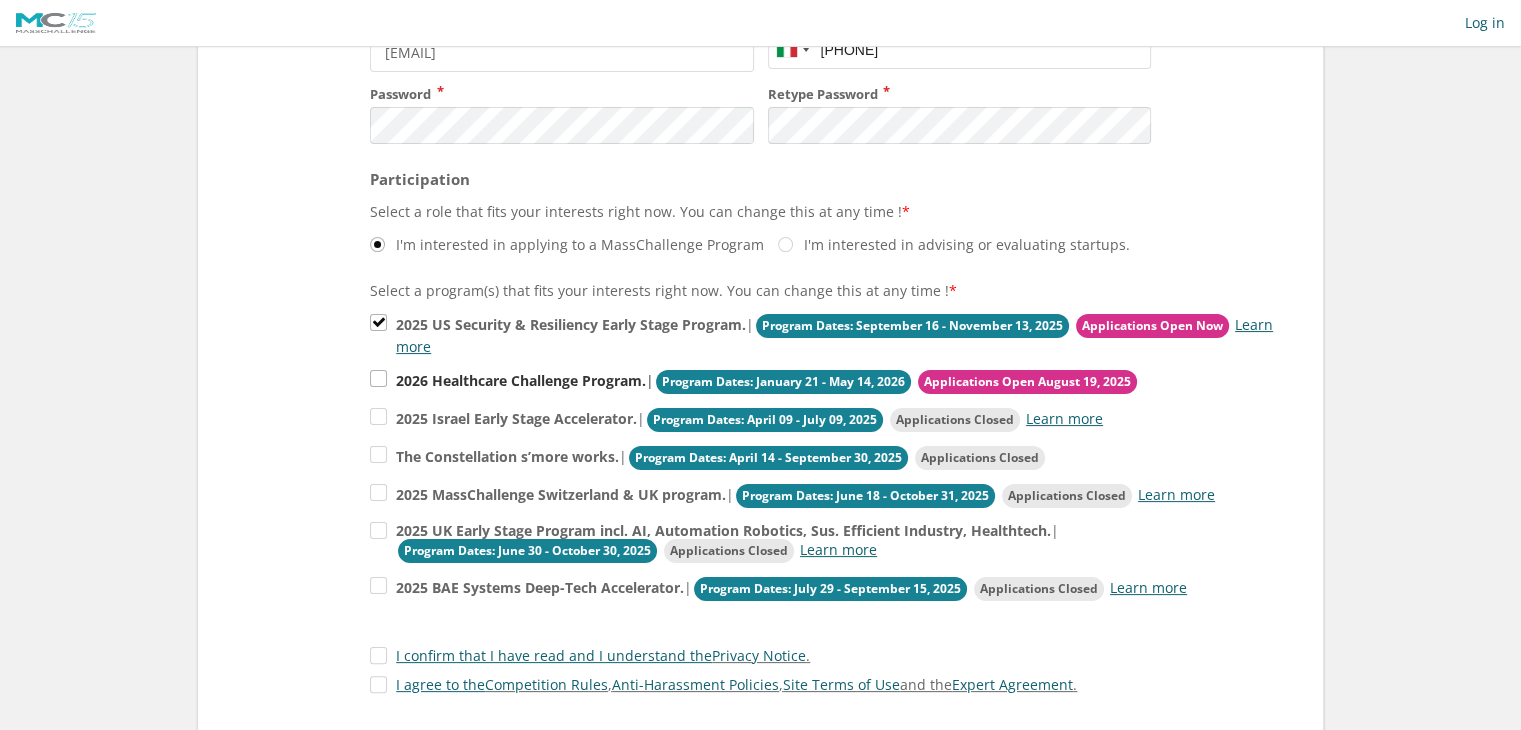 click on "2026 Healthcare Challenge Program.   |
Program Dates:
January 21 - May 14, 2026
Applications Open August 19, 2025" at bounding box center [825, 334] 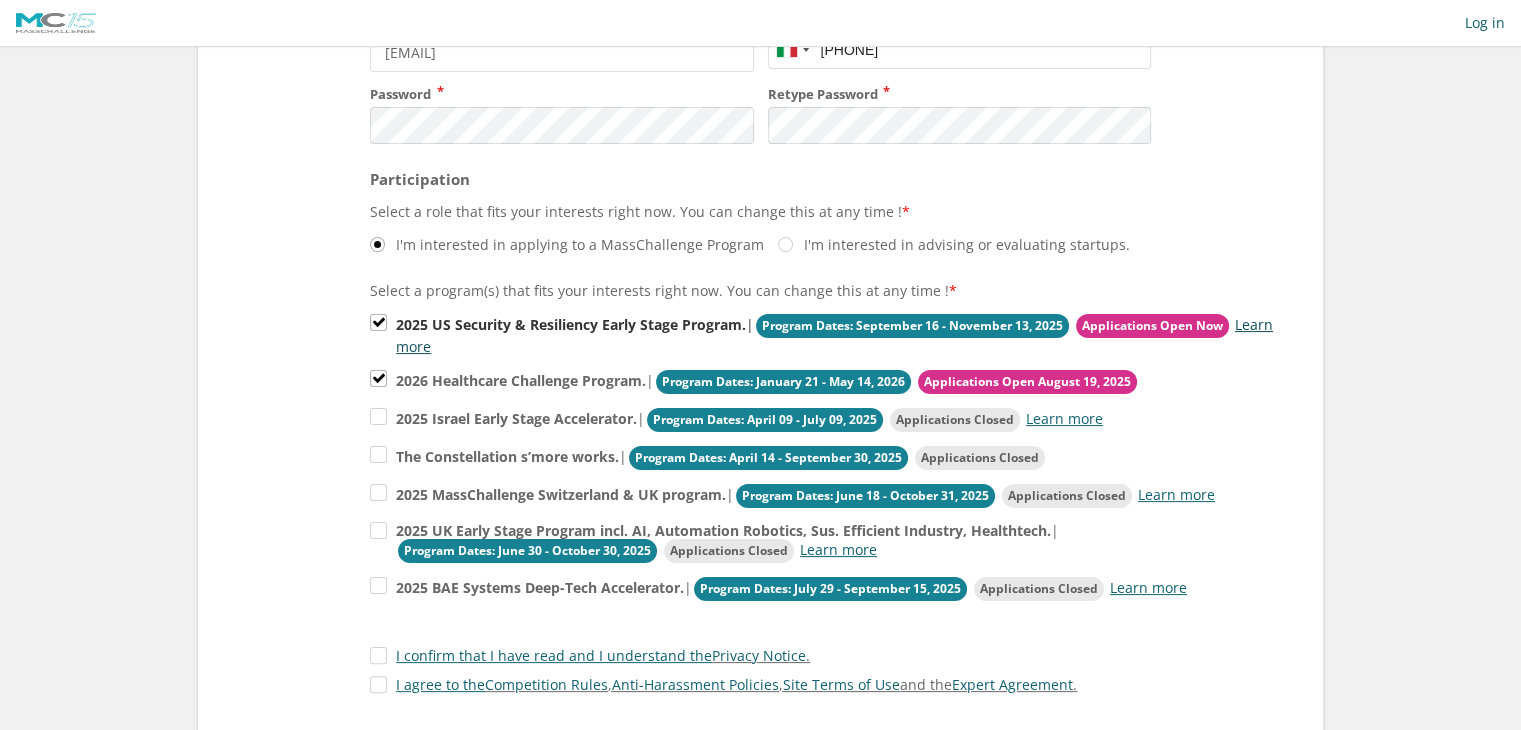 click on "Learn more" at bounding box center [834, 335] 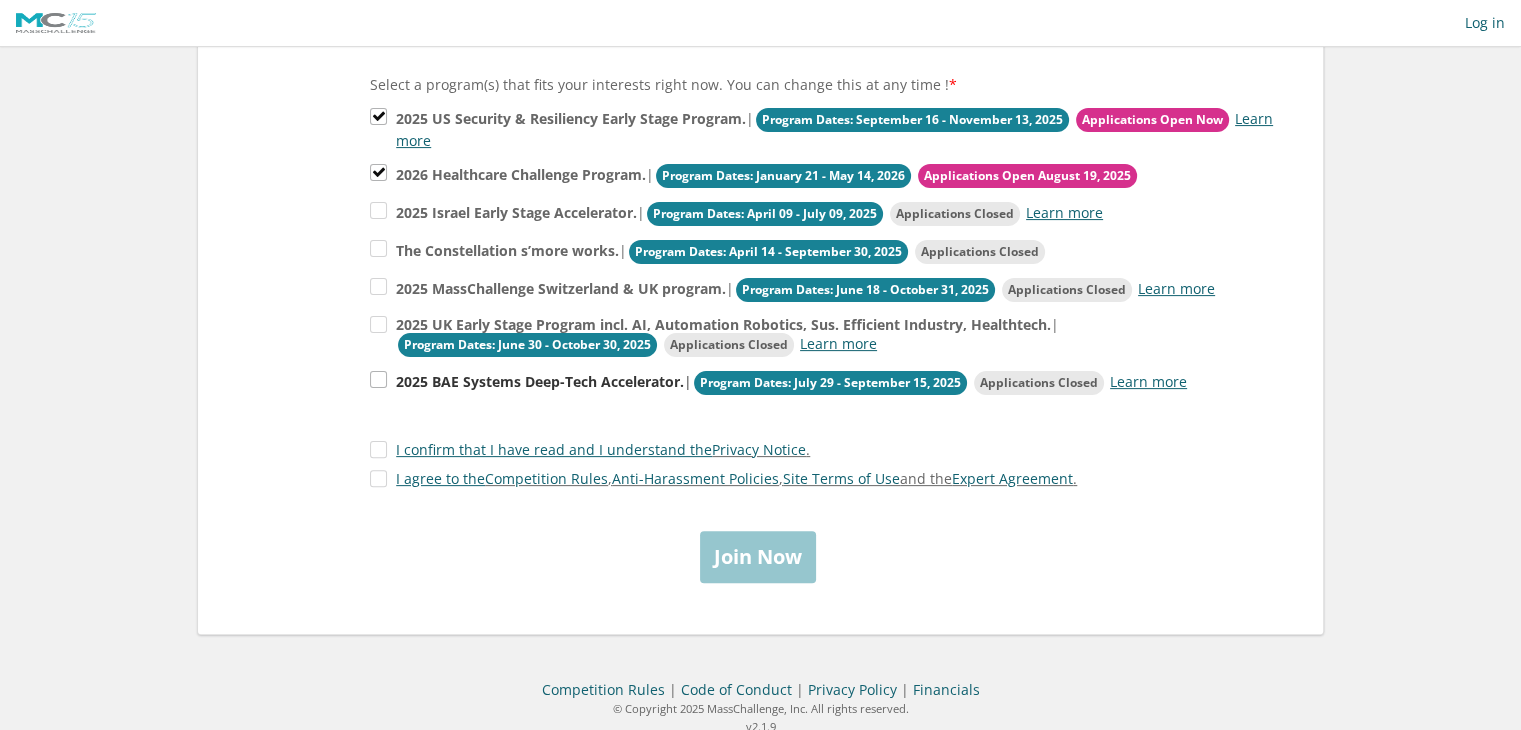 scroll, scrollTop: 520, scrollLeft: 0, axis: vertical 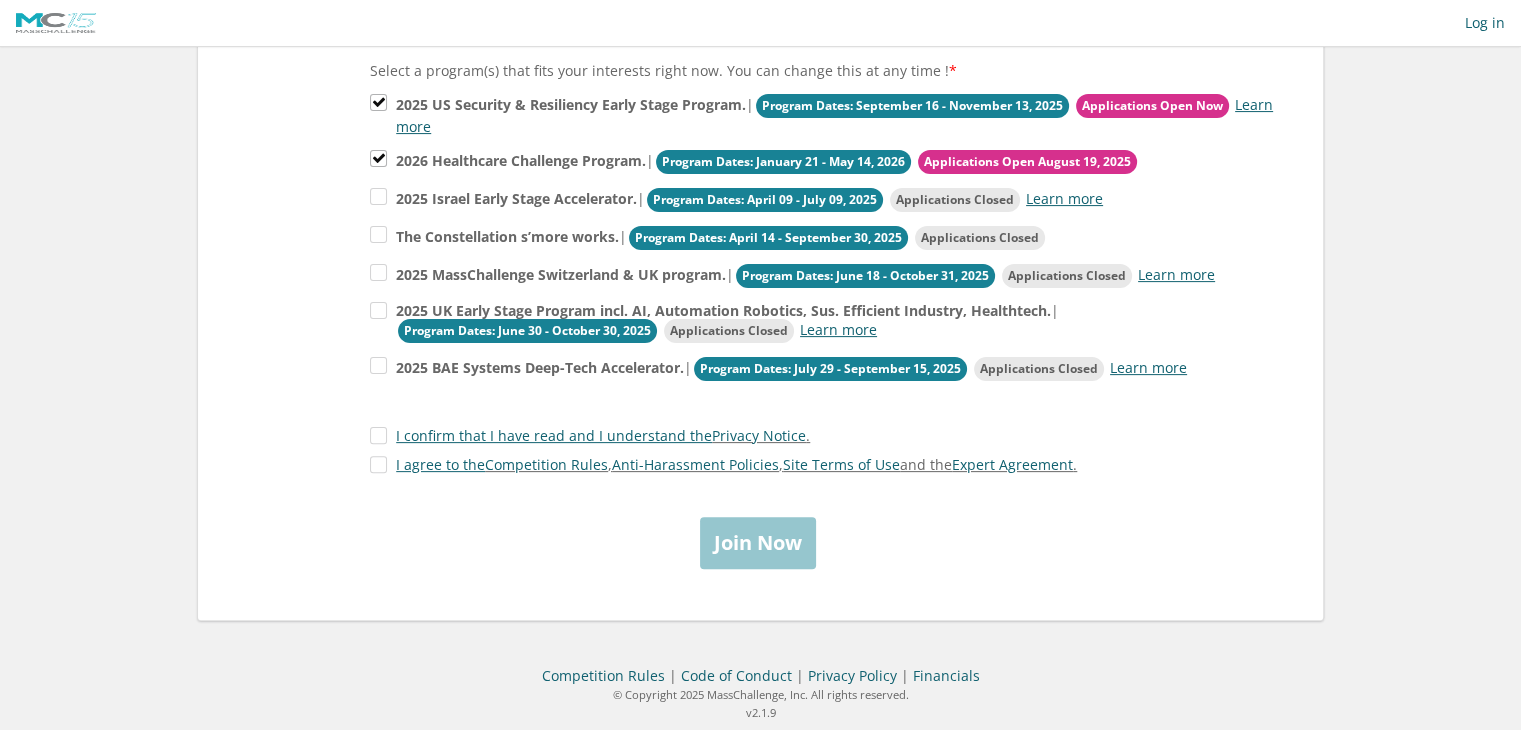 click on "Join Now" at bounding box center [760, 542] 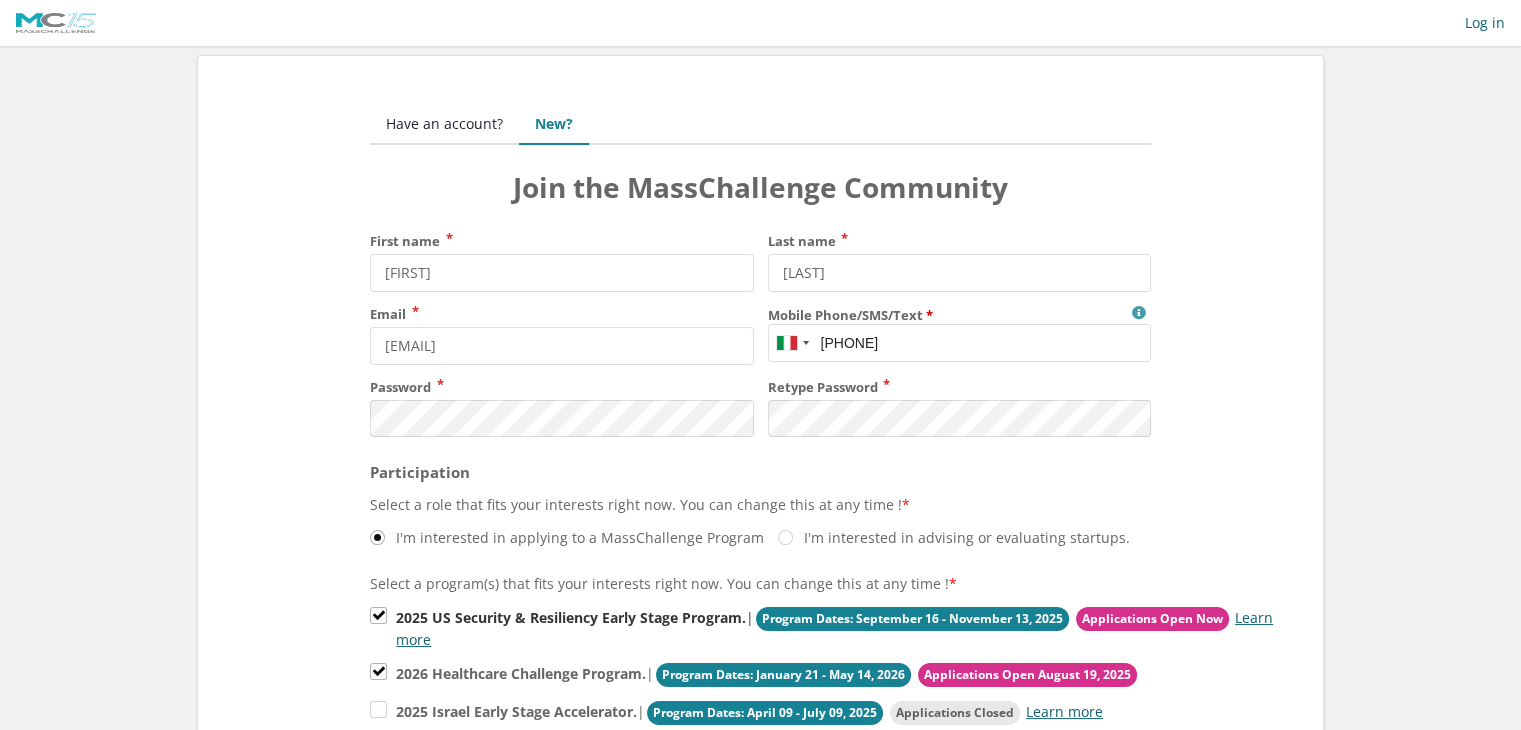 scroll, scrollTop: 0, scrollLeft: 0, axis: both 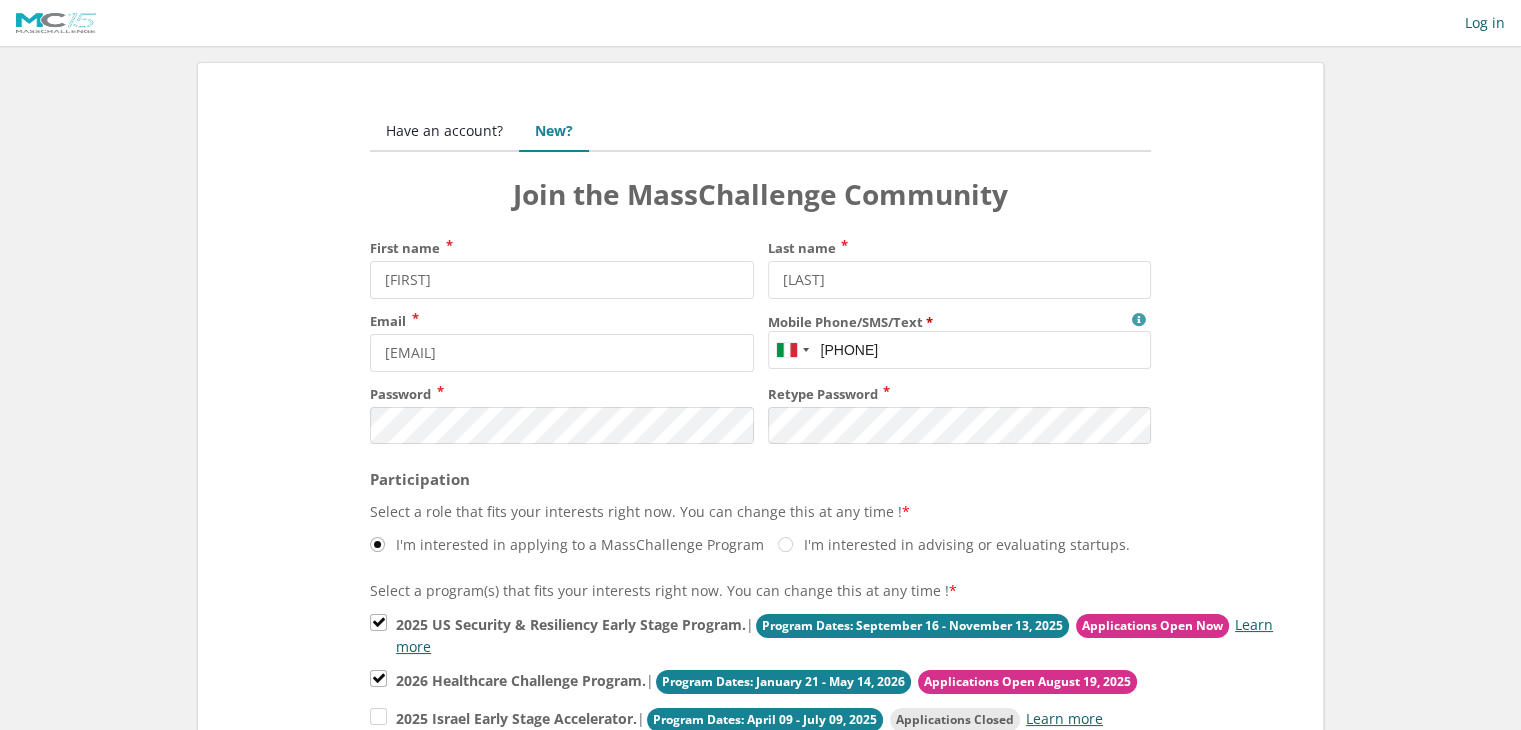 click on "First name" at bounding box center [561, 248] 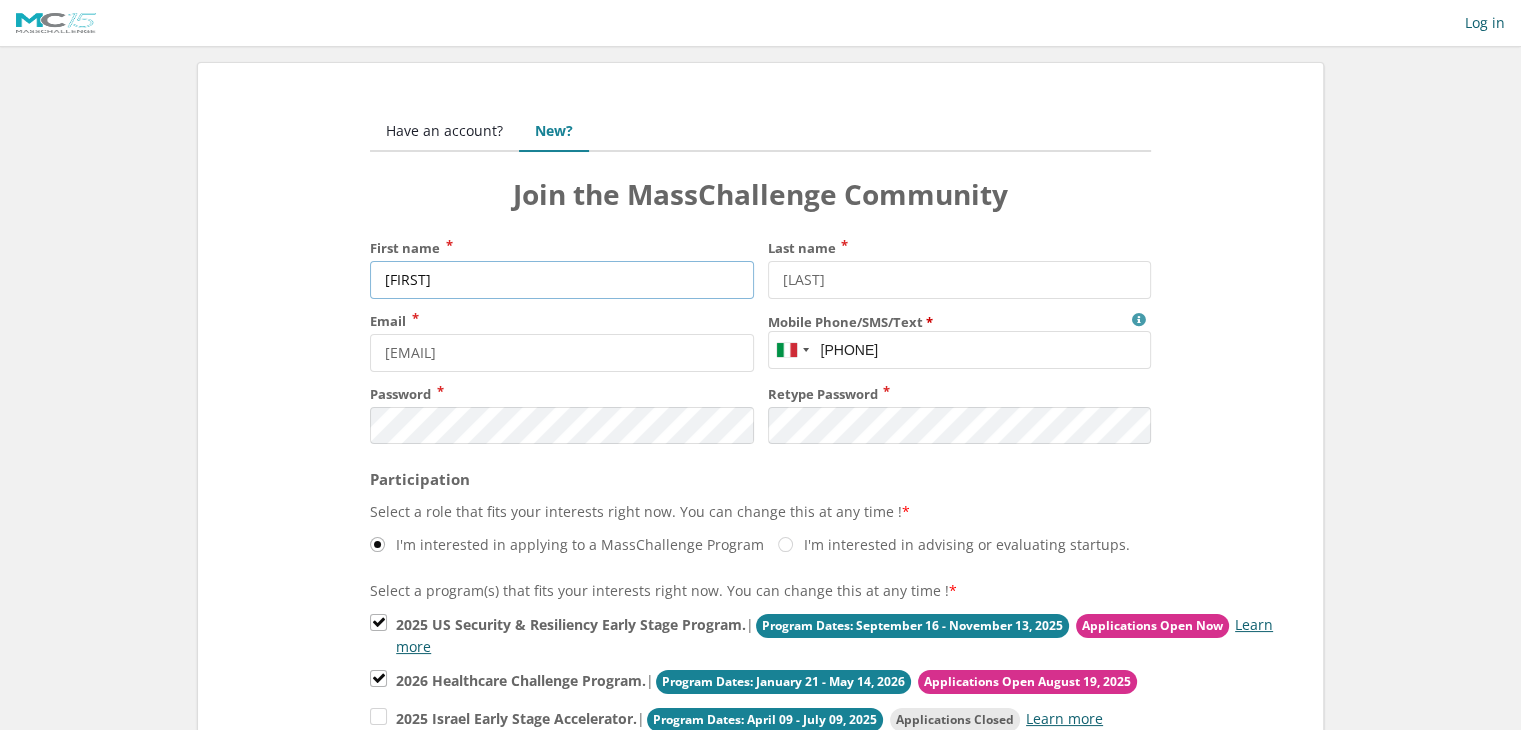 click on "[FIRST]" at bounding box center (561, 280) 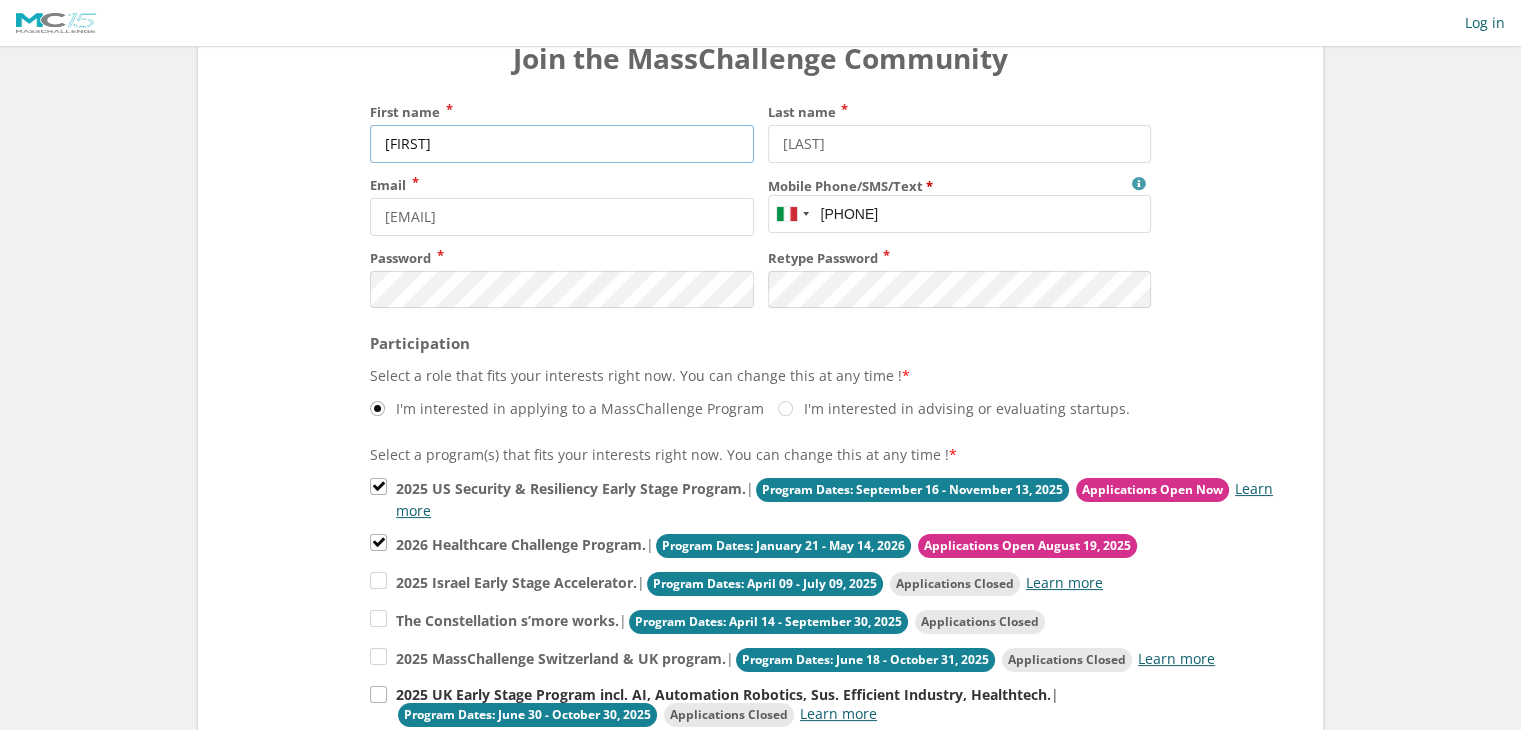 scroll, scrollTop: 400, scrollLeft: 0, axis: vertical 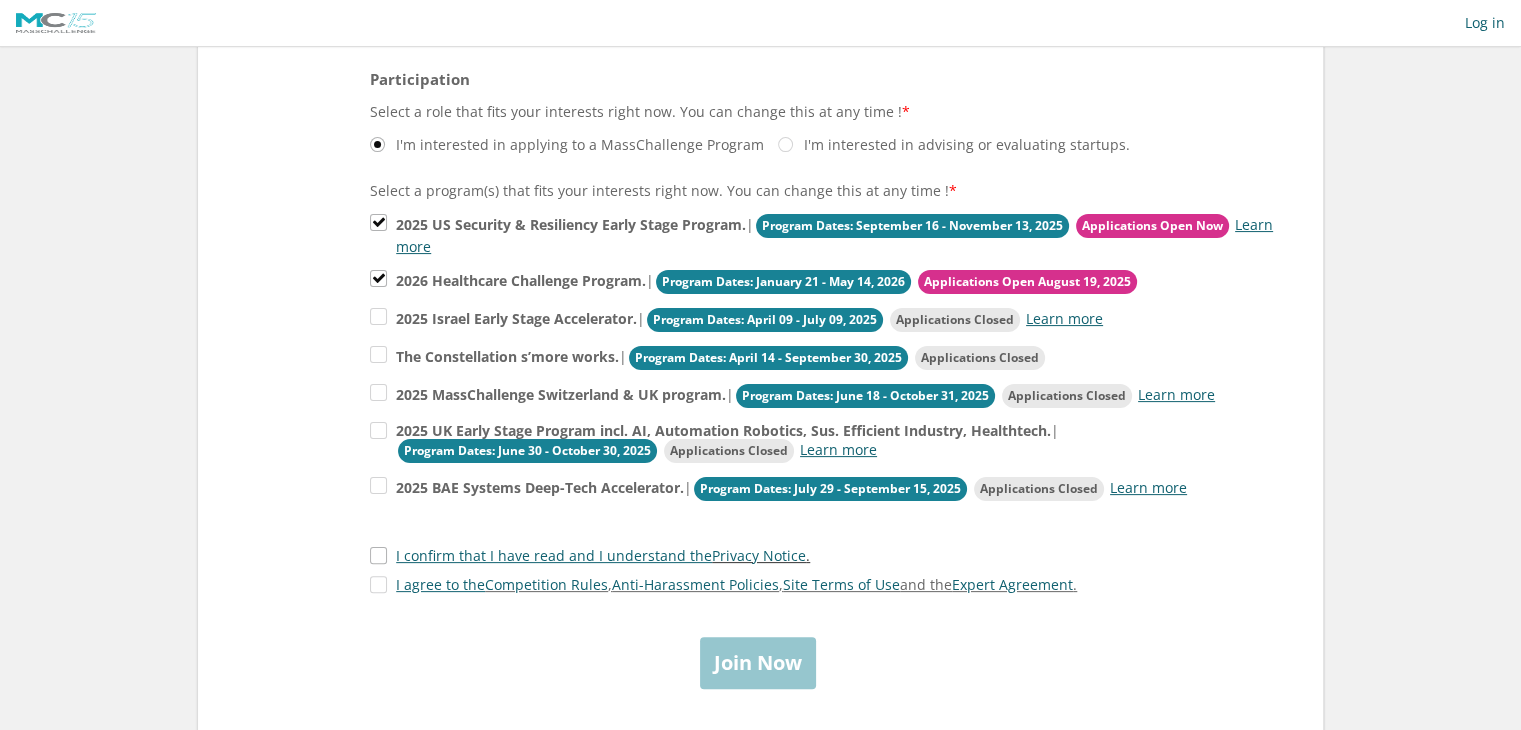 click on "I confirm that I have read and I understand the  Privacy Notice ." at bounding box center (590, 555) 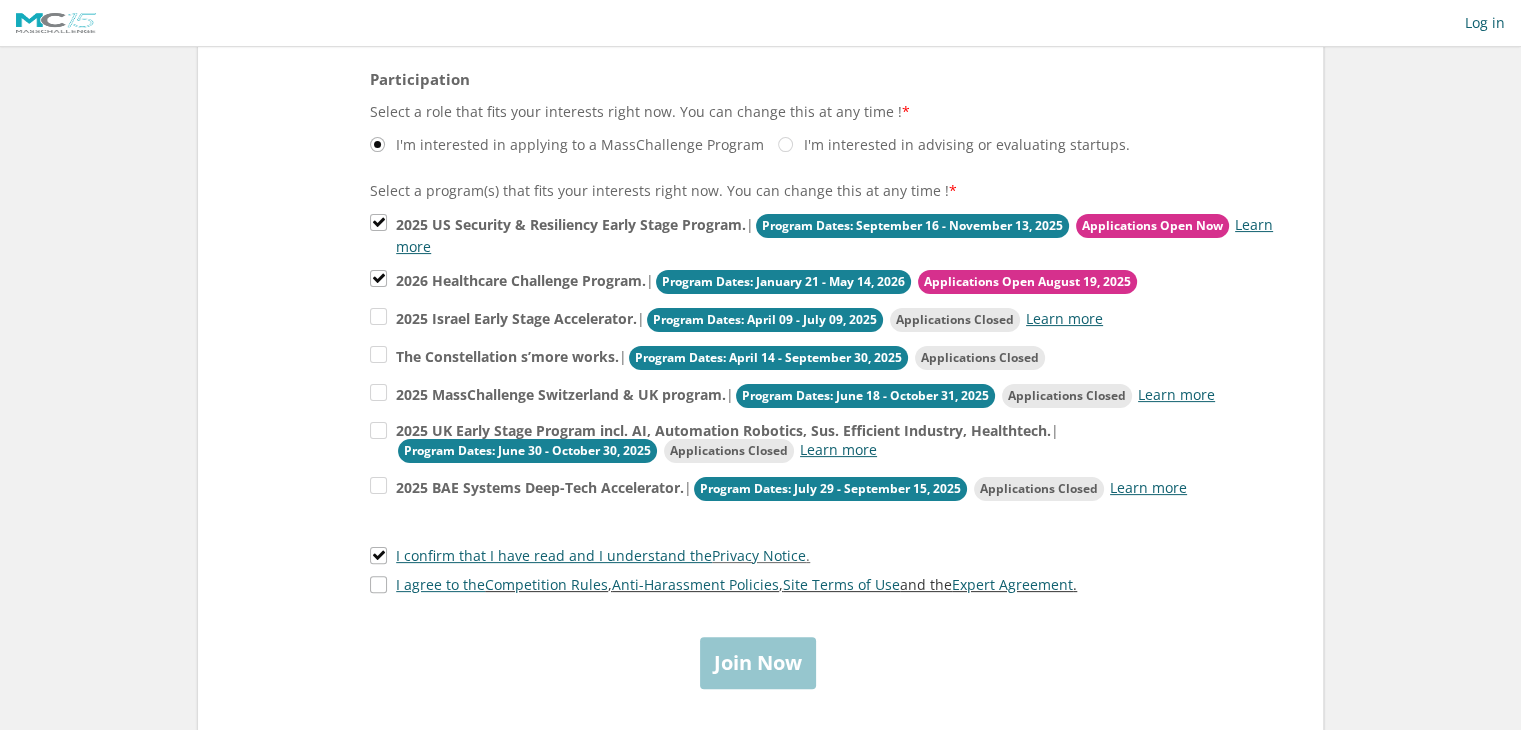 click on "I agree to the  Competition Rules ,  Anti-Harassment Policies ,  Site Terms of Use  and the  Expert Agreement ." at bounding box center [723, 584] 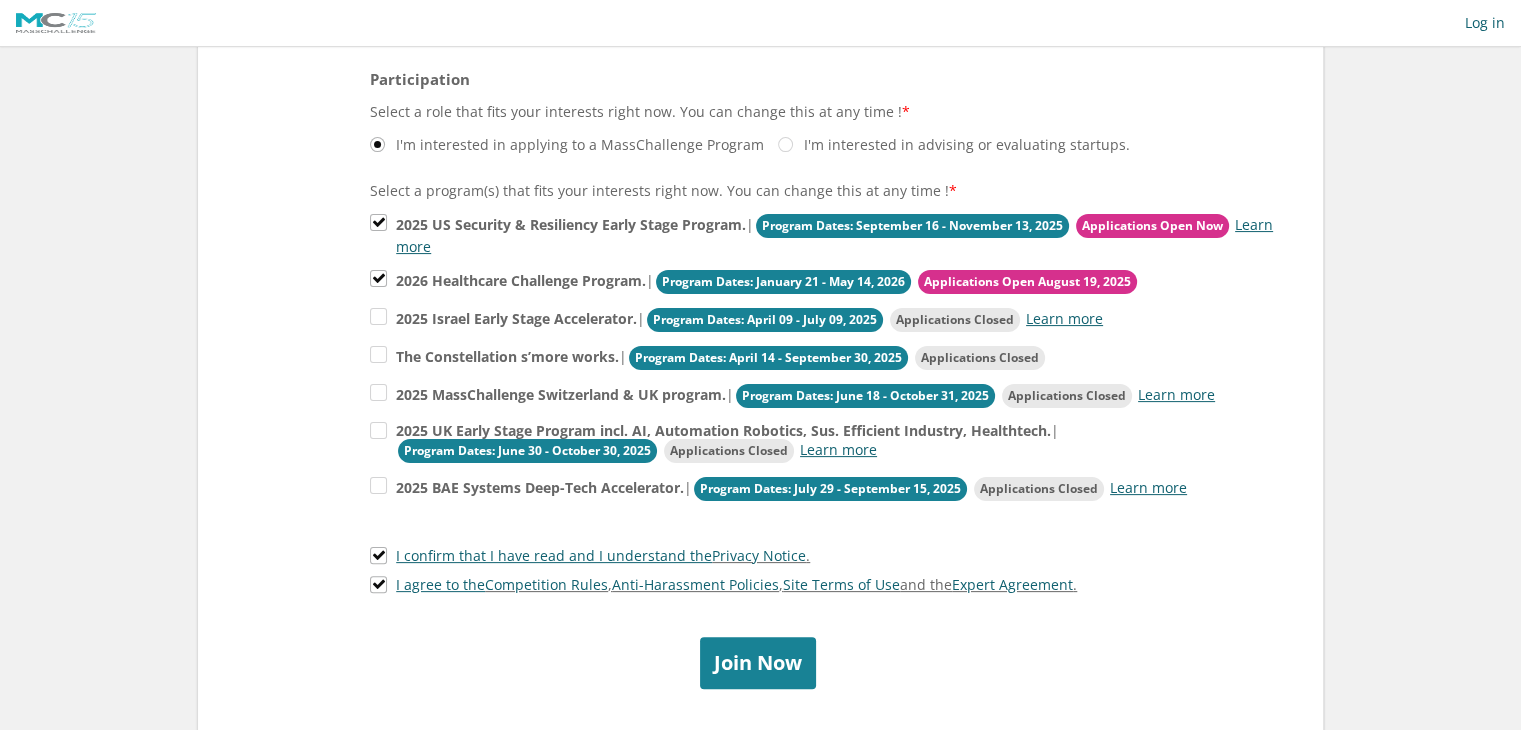 click on "Join Now" at bounding box center [758, 662] 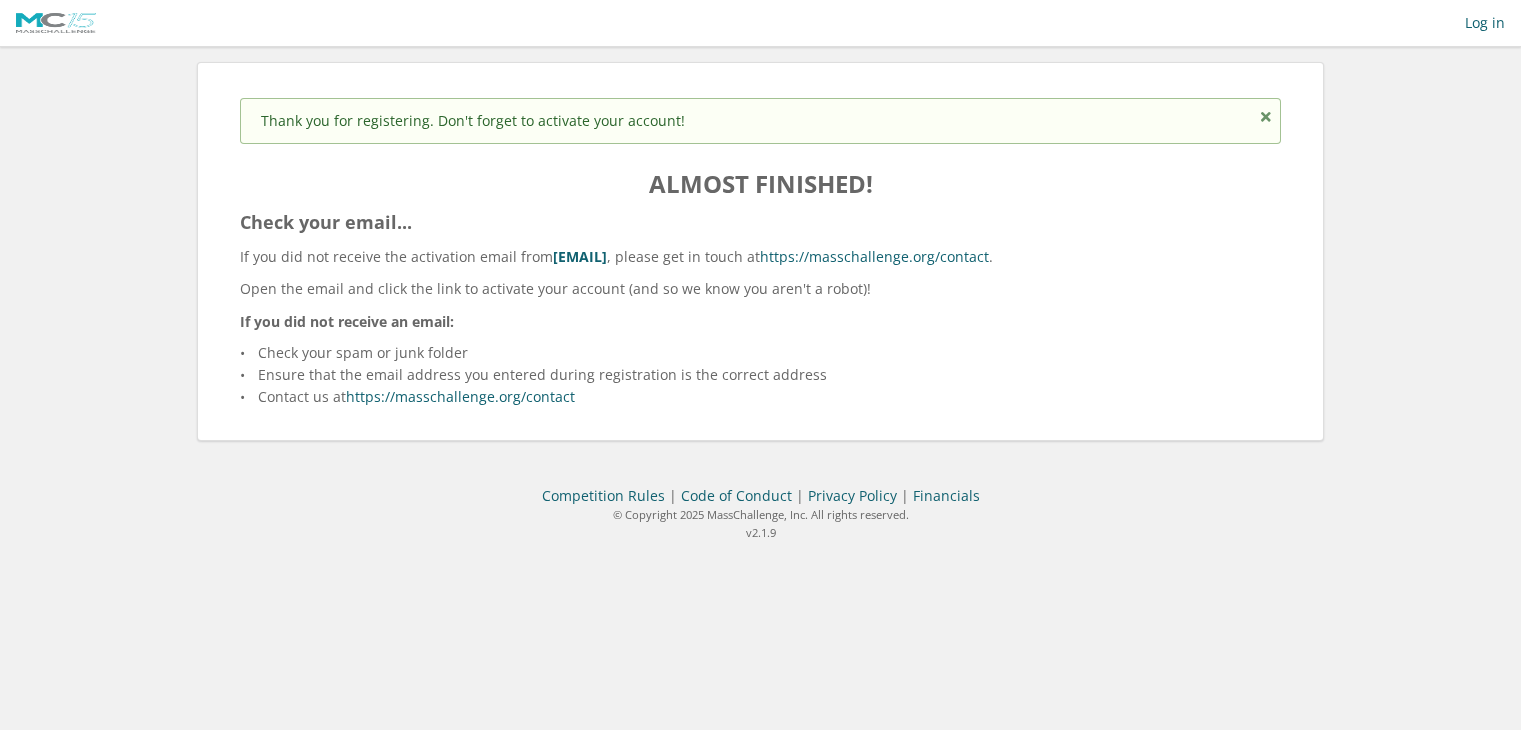 scroll, scrollTop: 0, scrollLeft: 0, axis: both 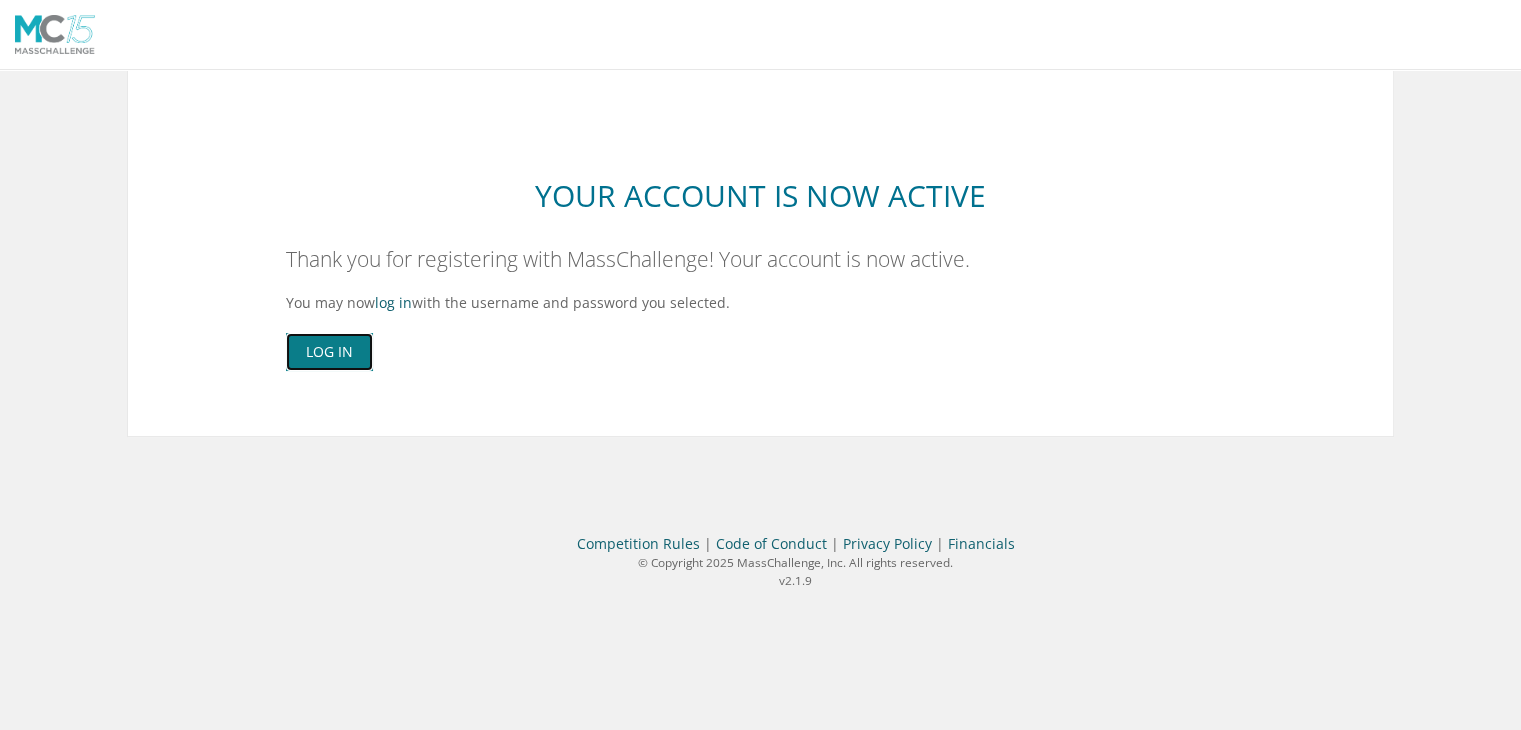 click on "Log In" at bounding box center [329, 352] 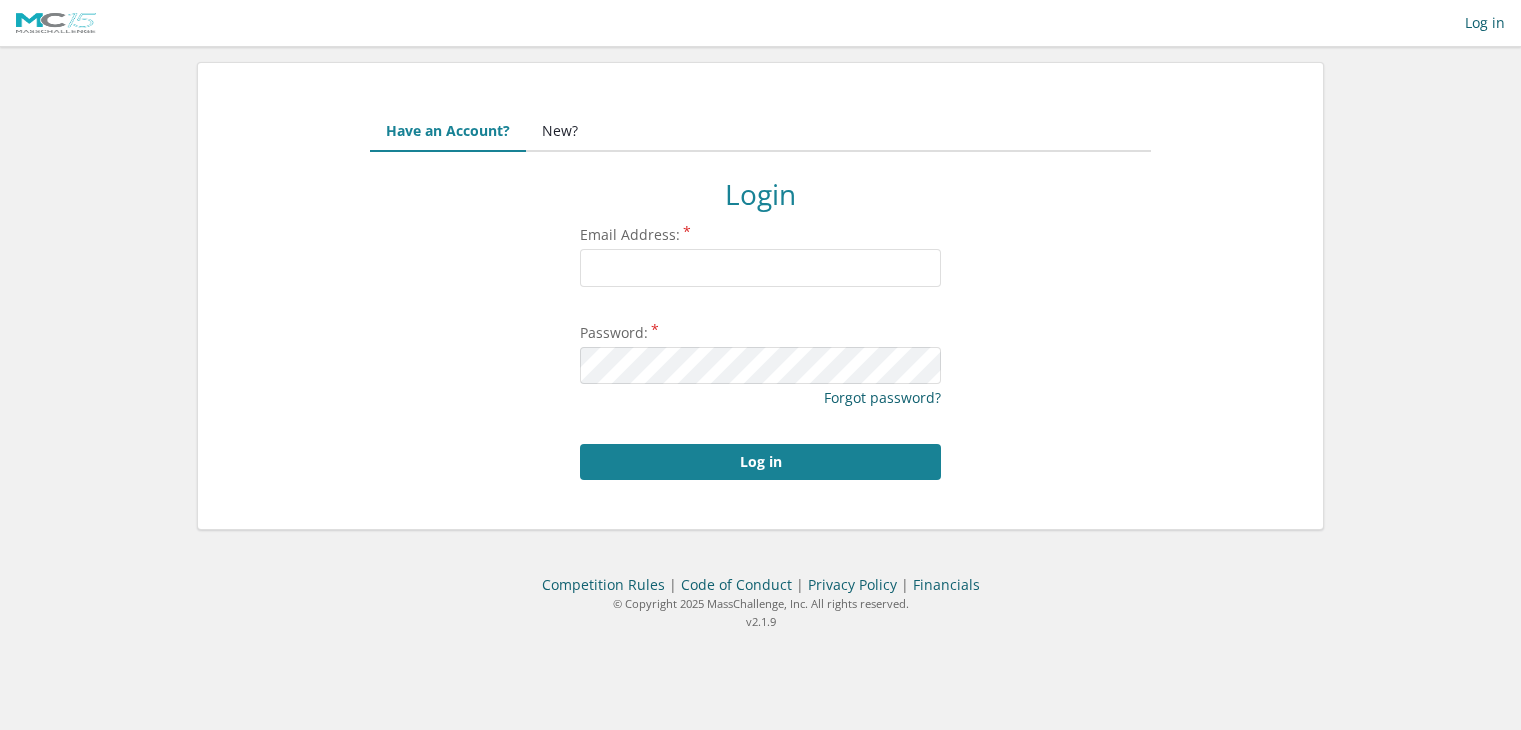 scroll, scrollTop: 0, scrollLeft: 0, axis: both 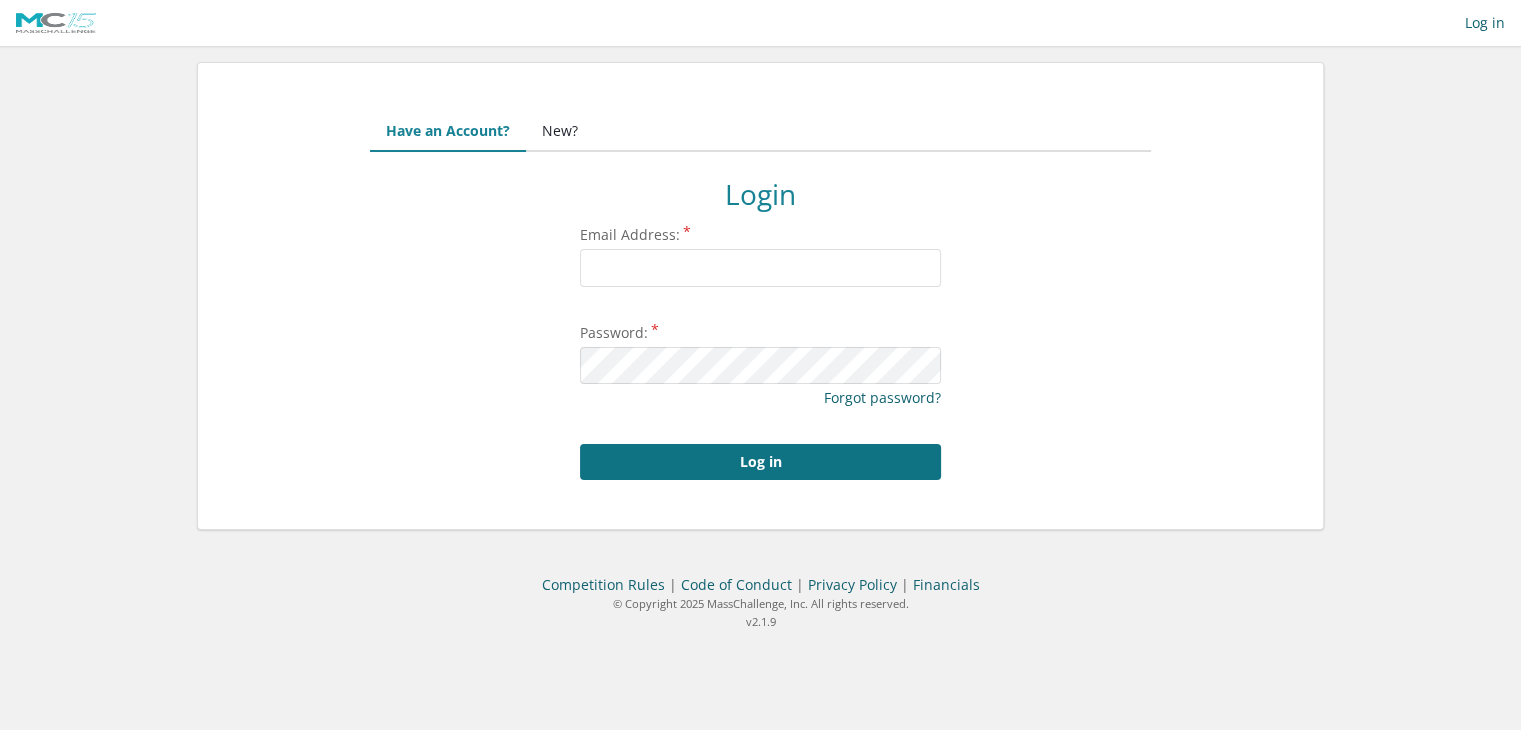 type on "[EMAIL]" 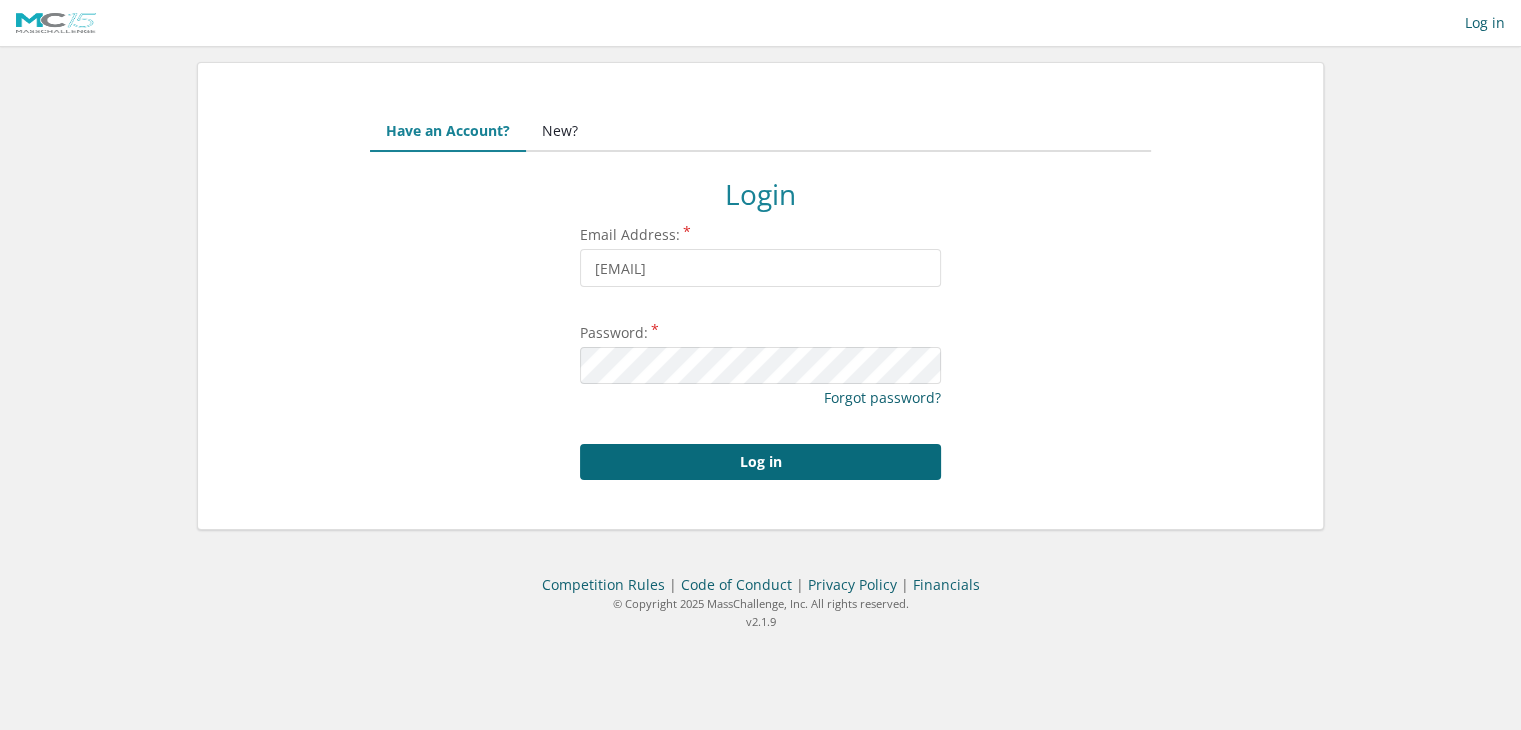 click on "Log in" at bounding box center (760, 462) 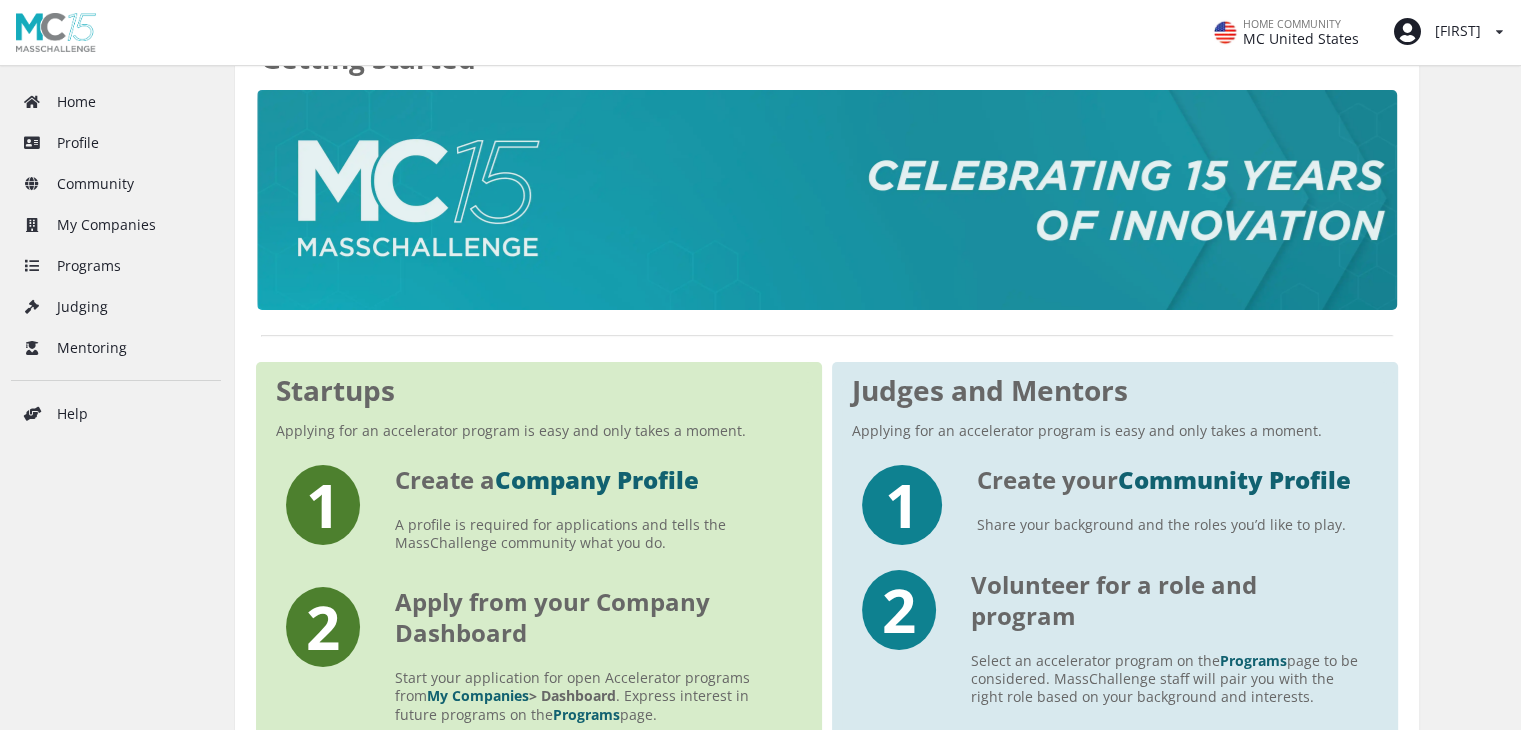 scroll, scrollTop: 200, scrollLeft: 0, axis: vertical 